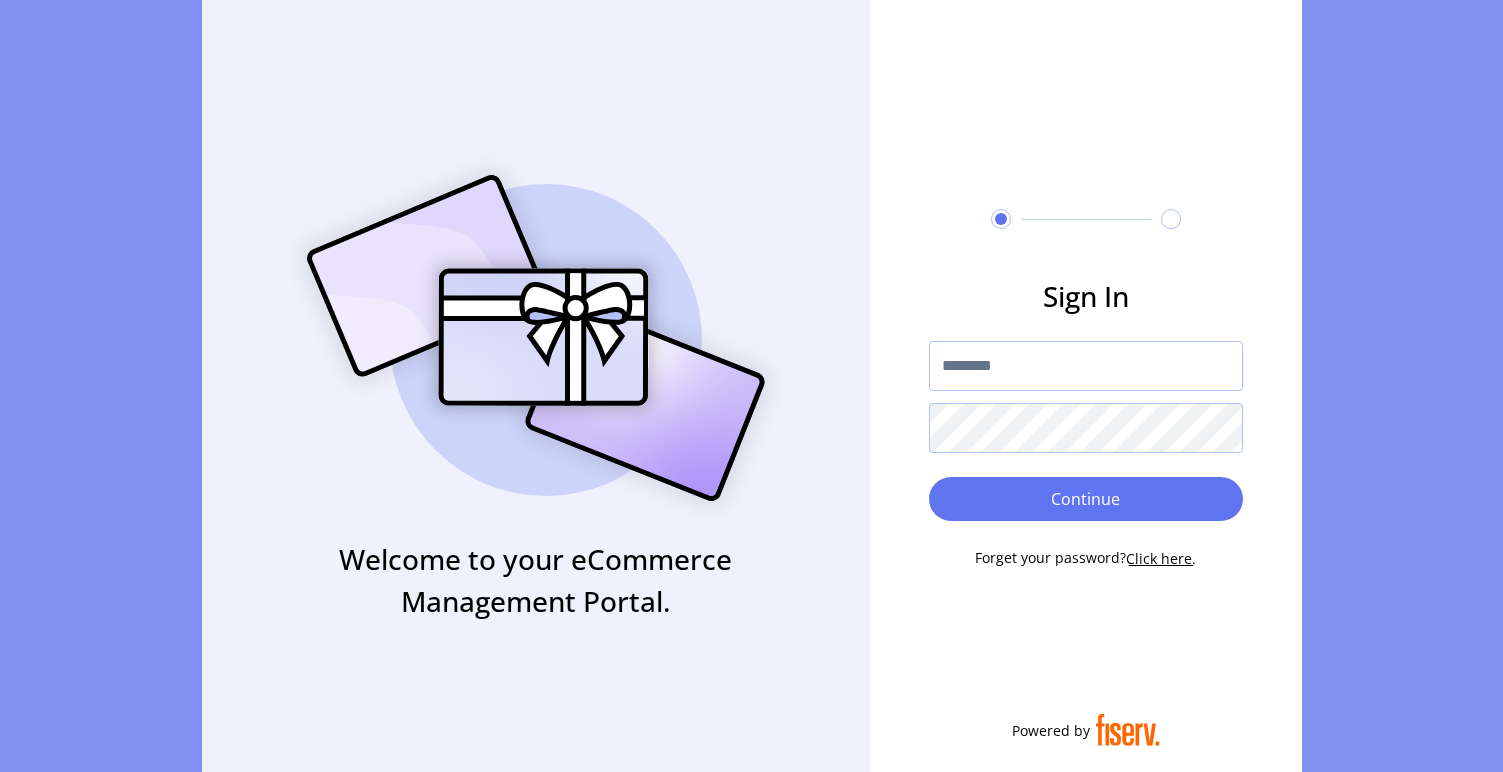 scroll, scrollTop: 0, scrollLeft: 0, axis: both 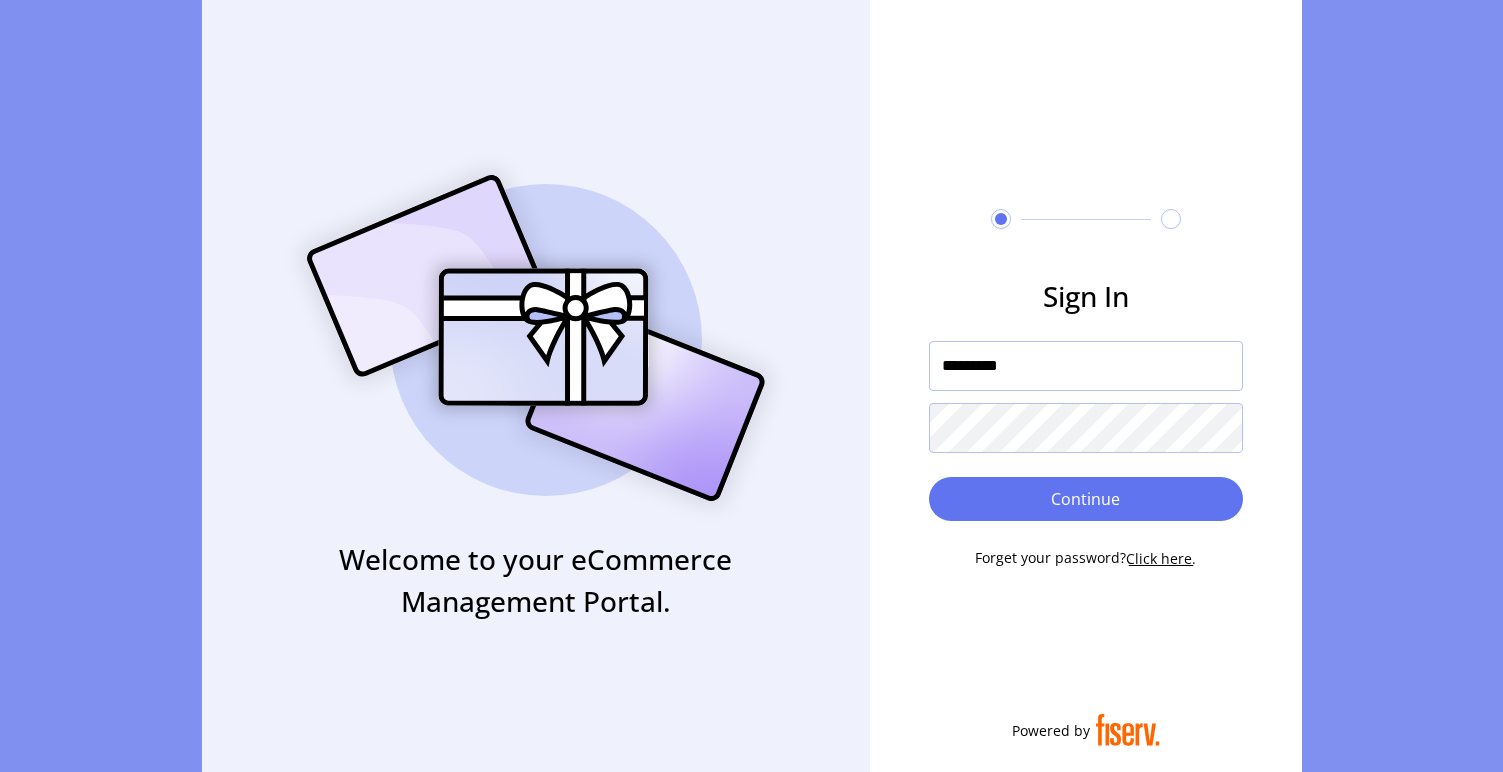 type on "*********" 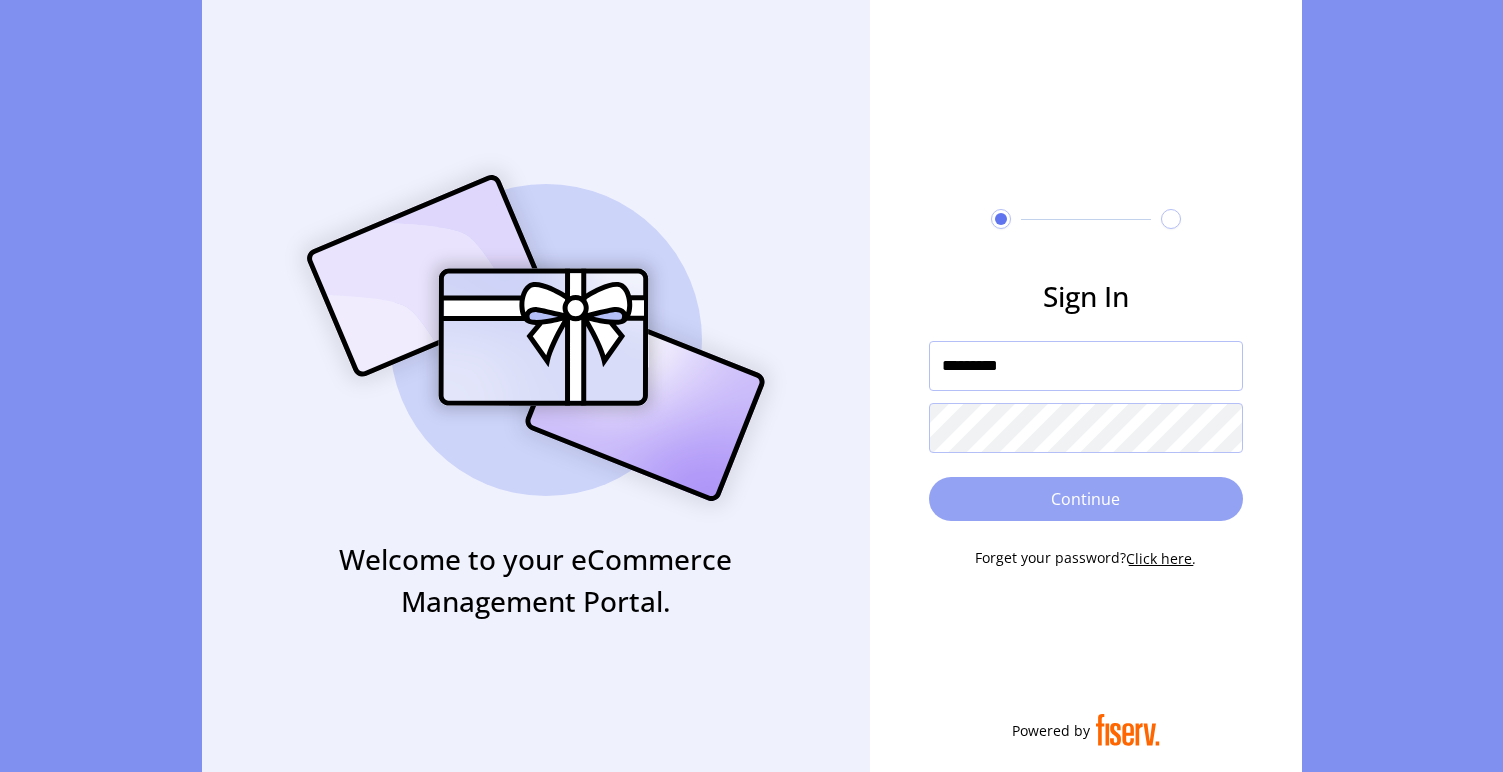click on "Continue" at bounding box center (1086, 499) 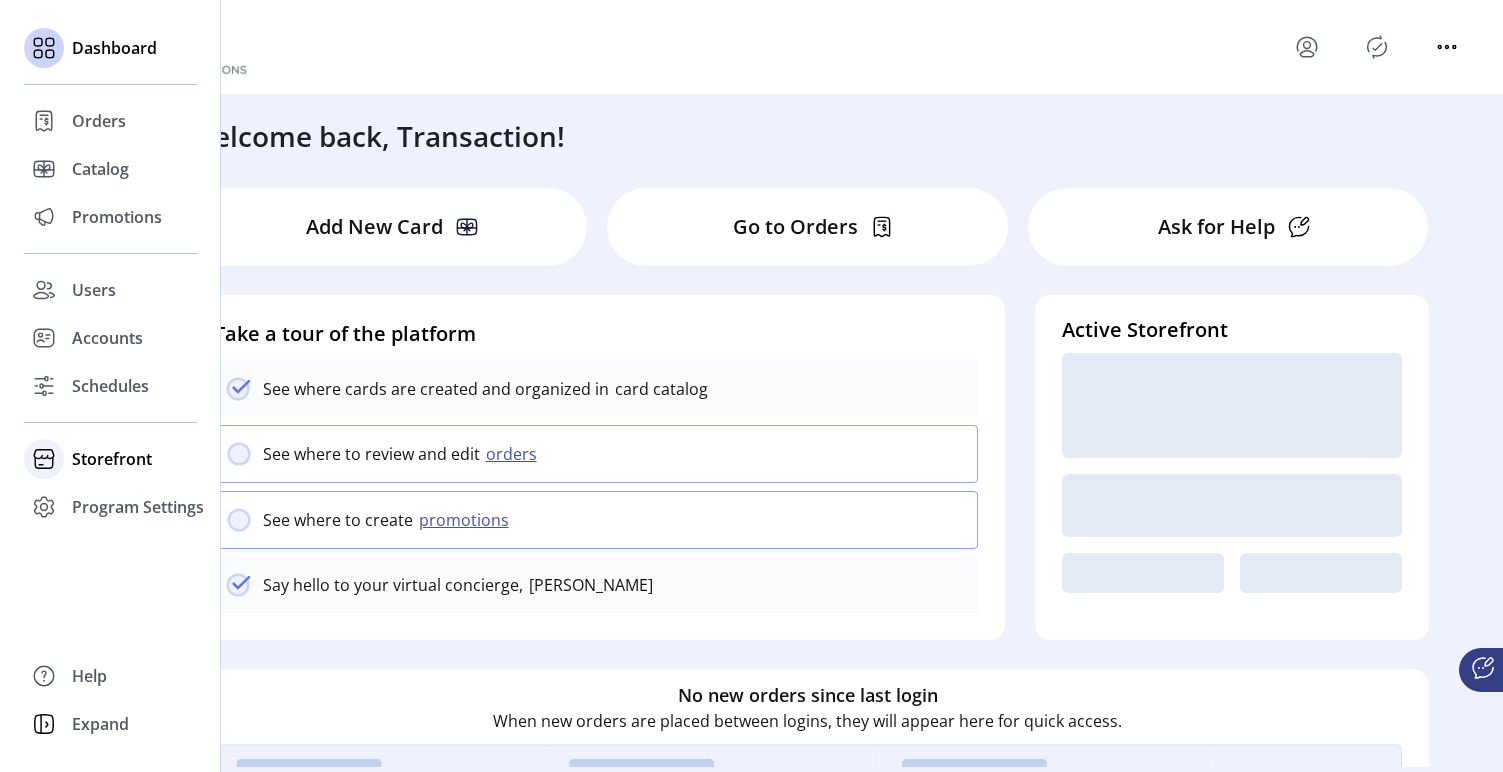 click on "Storefront" 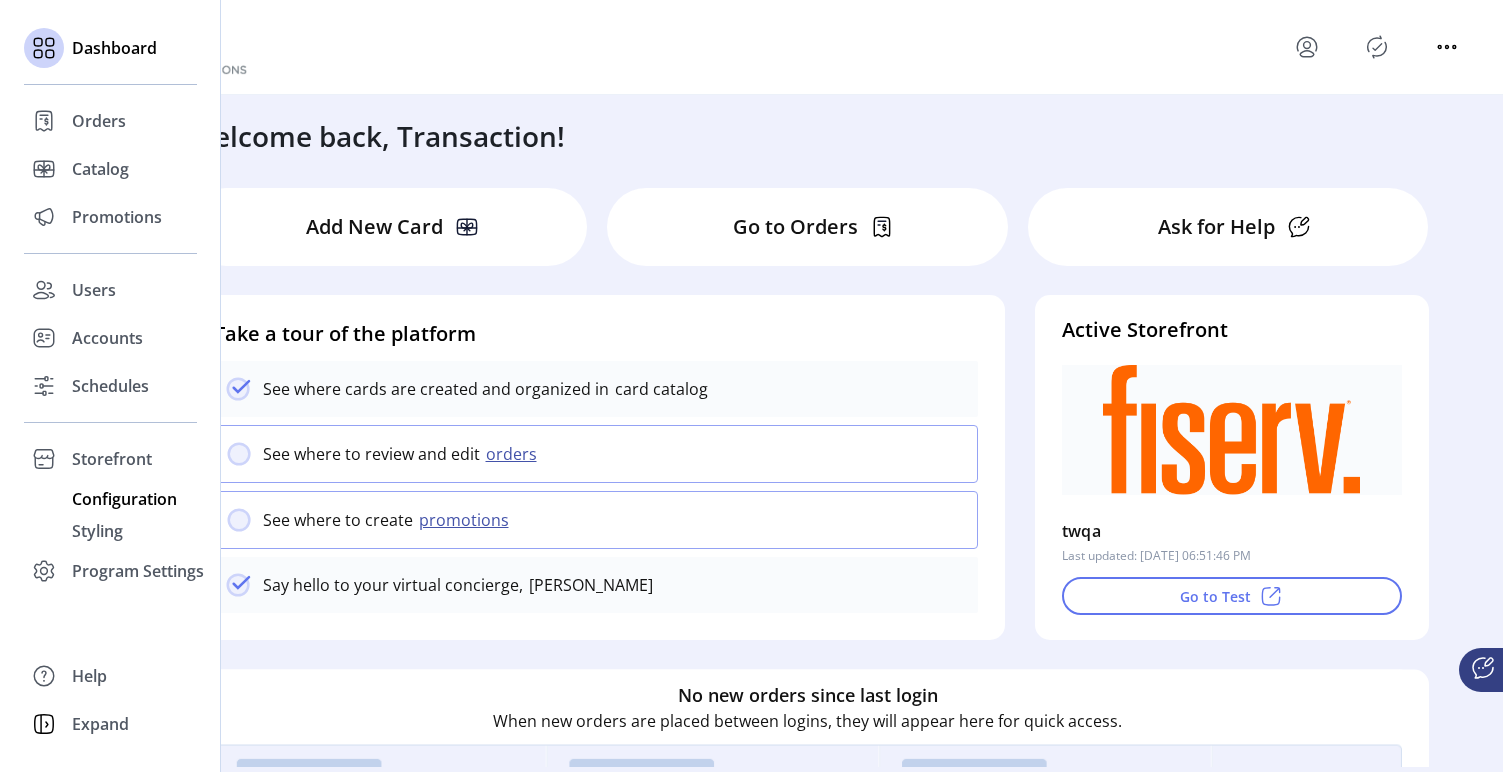 click on "Configuration" 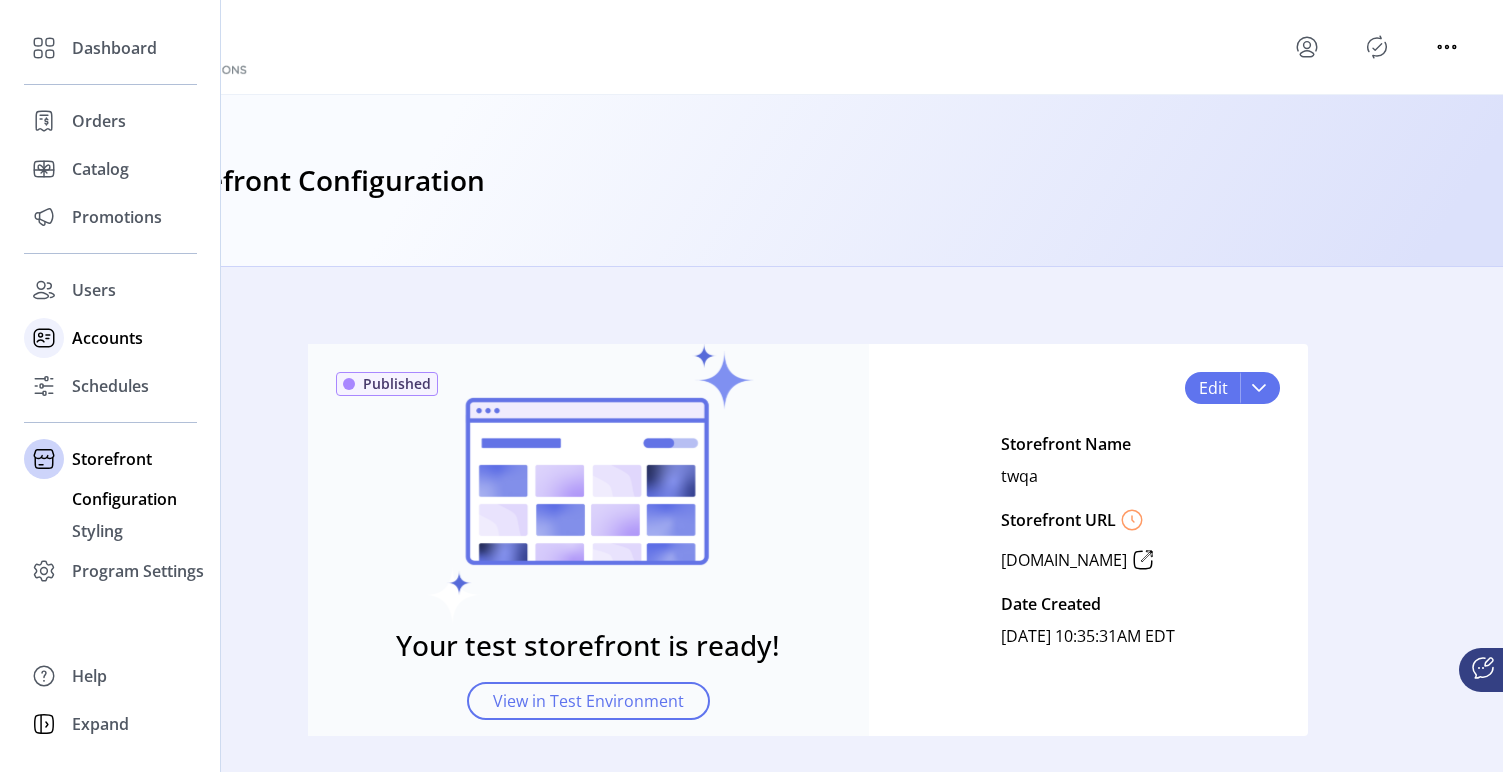 click 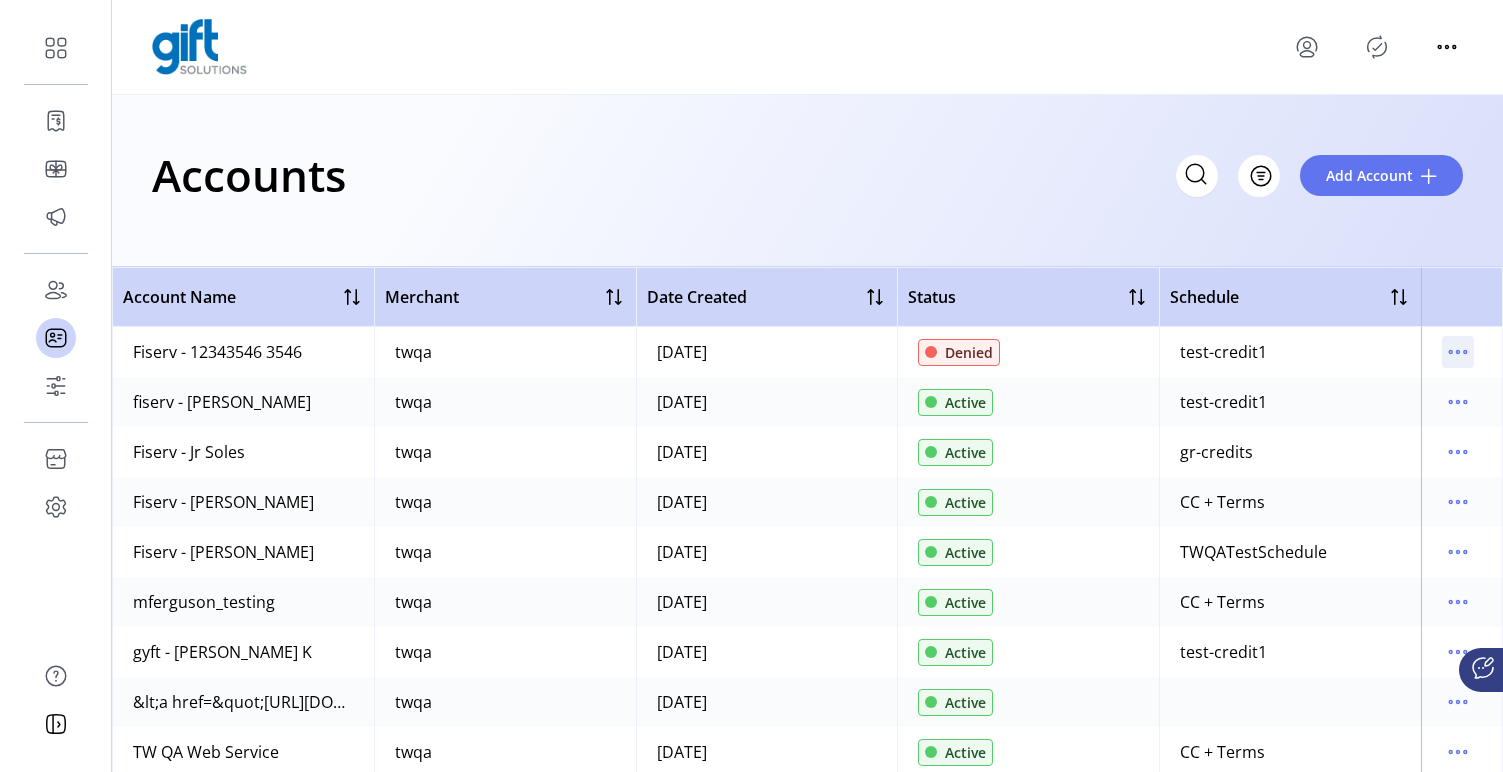 click 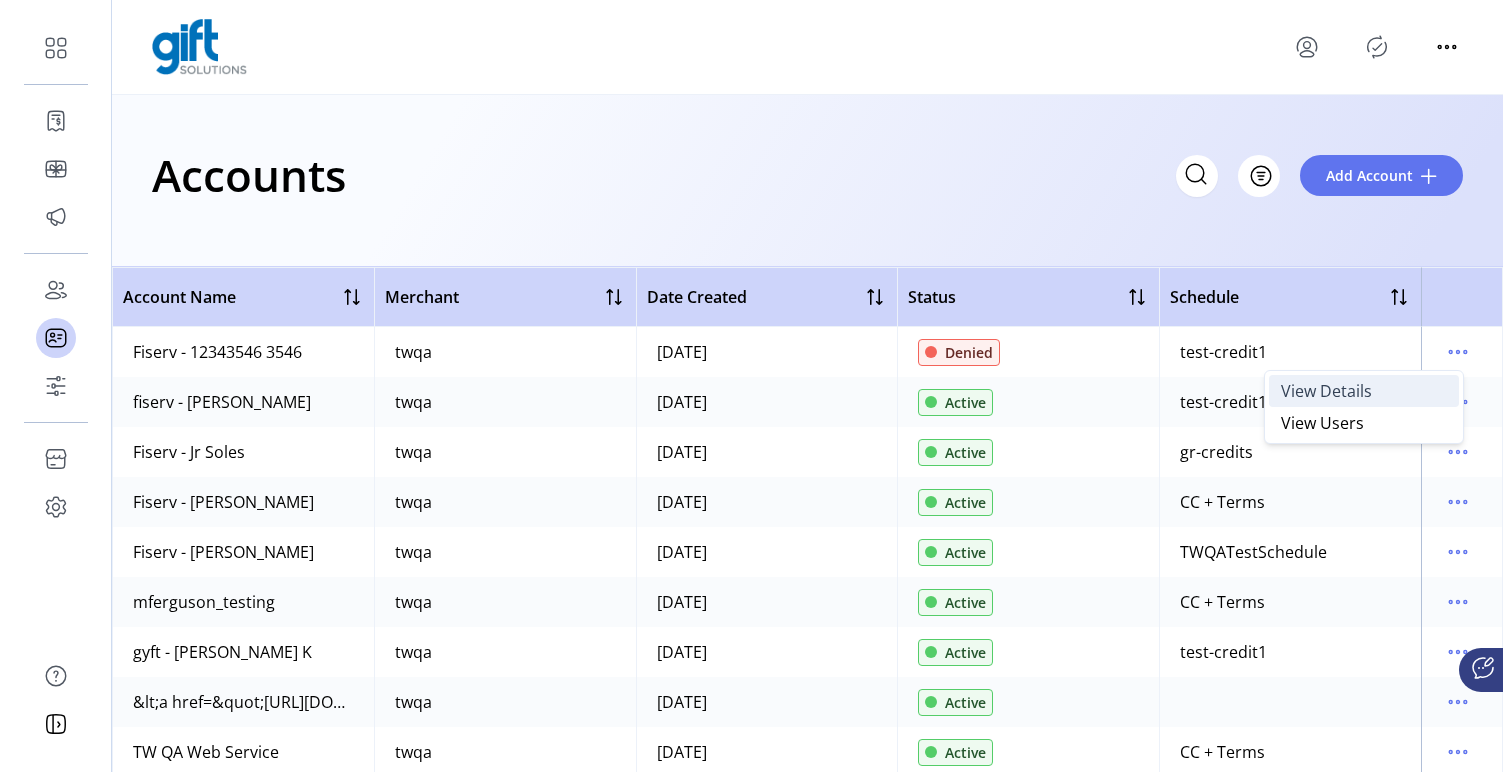 click on "View Details" at bounding box center (1364, 391) 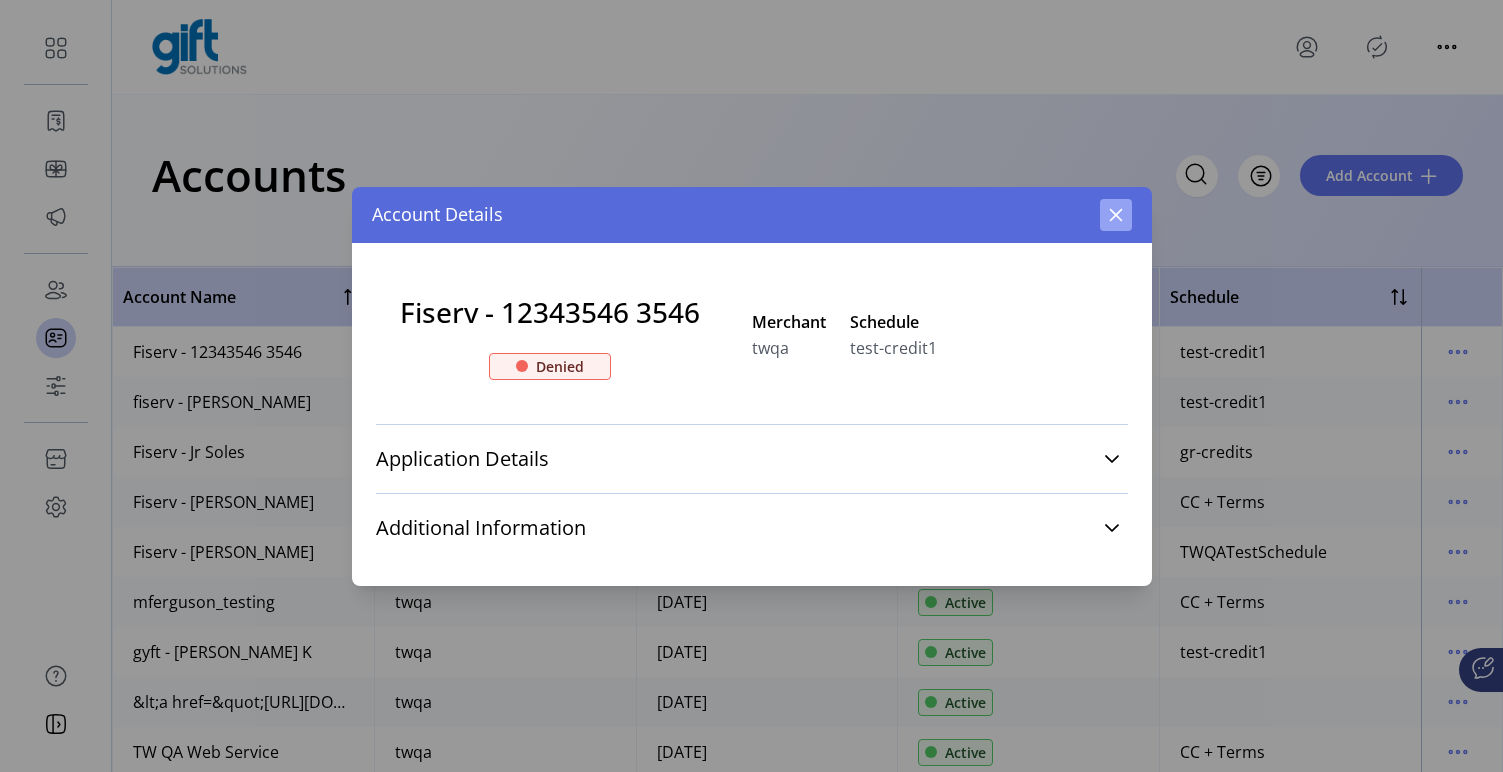click 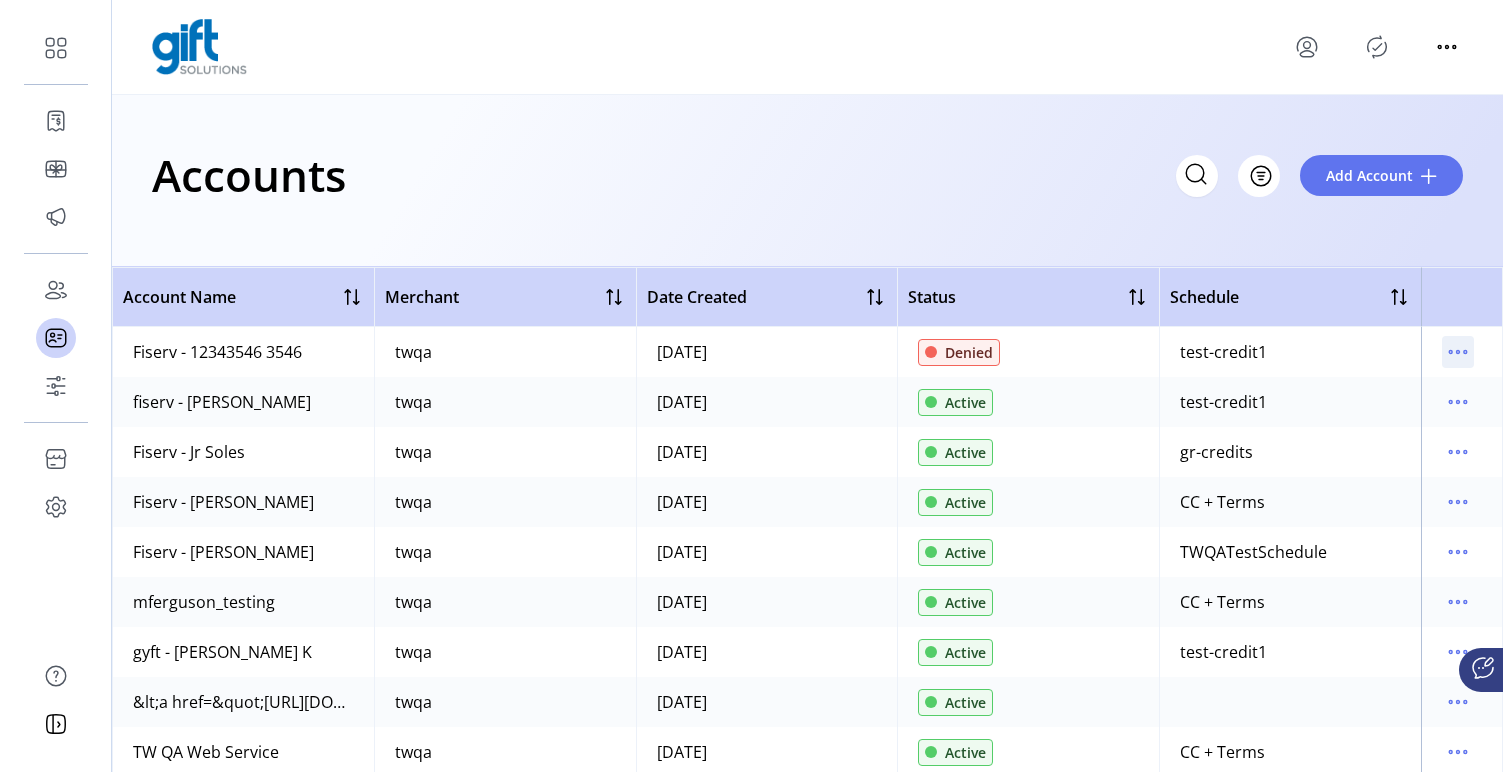 click 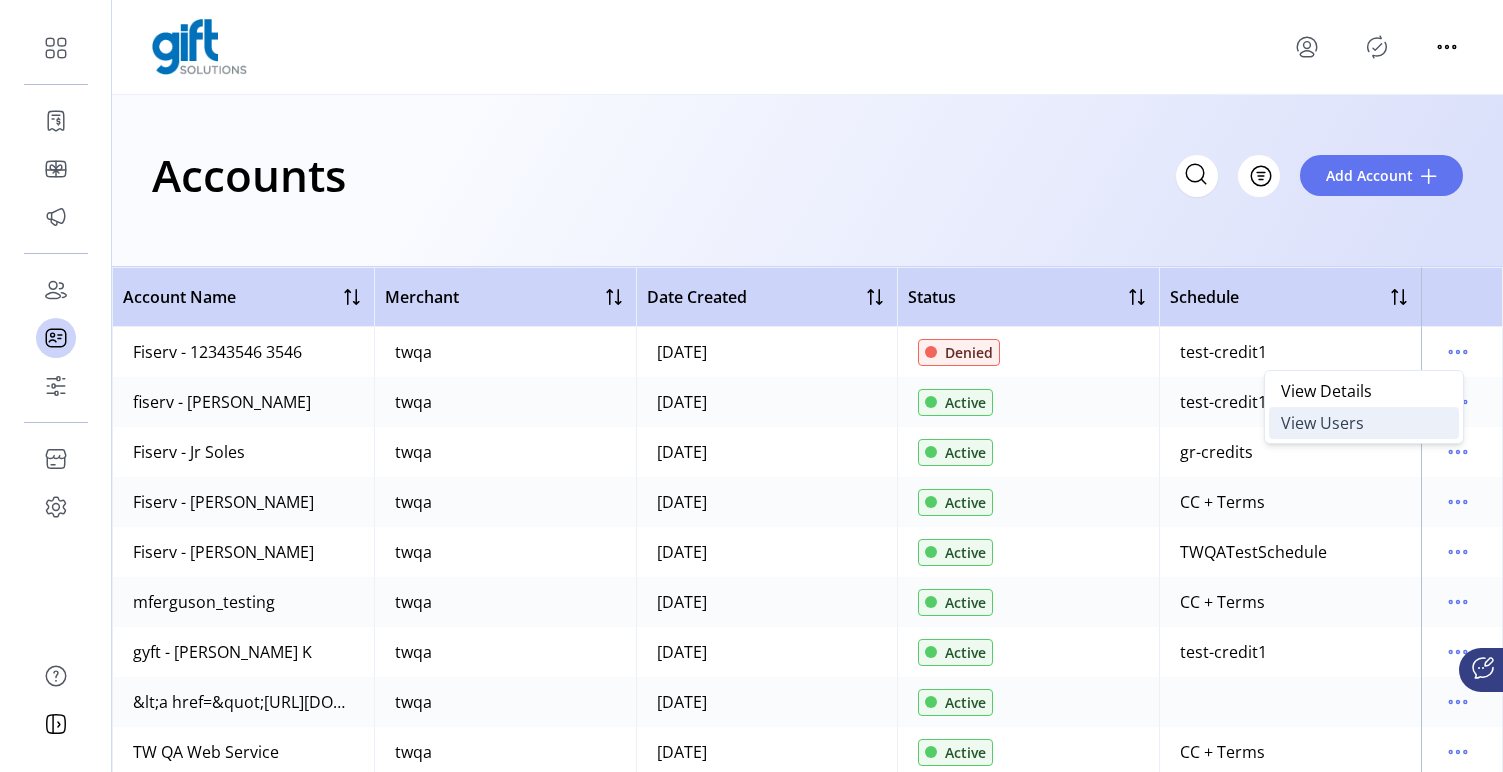 click on "View Users" at bounding box center [1364, 423] 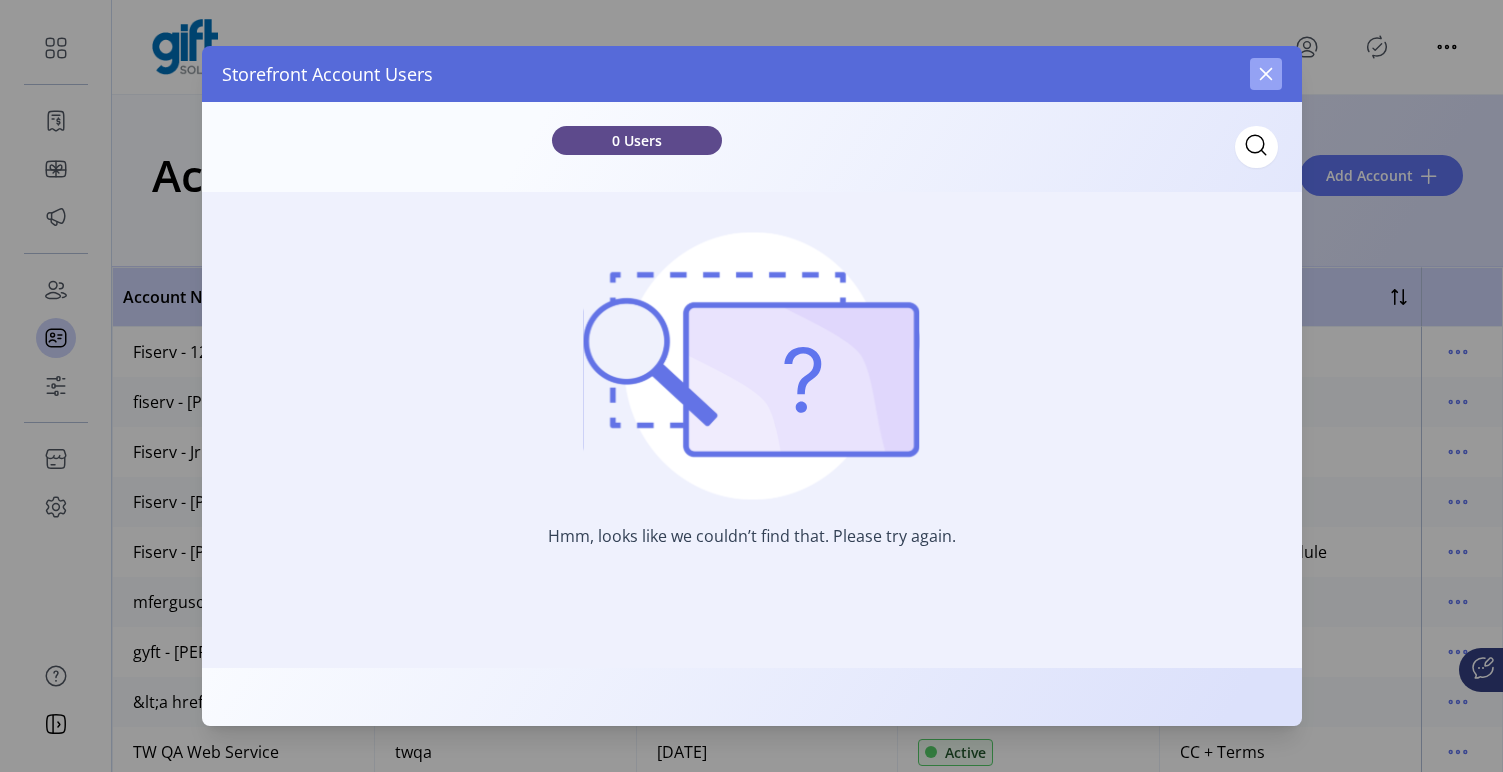 click 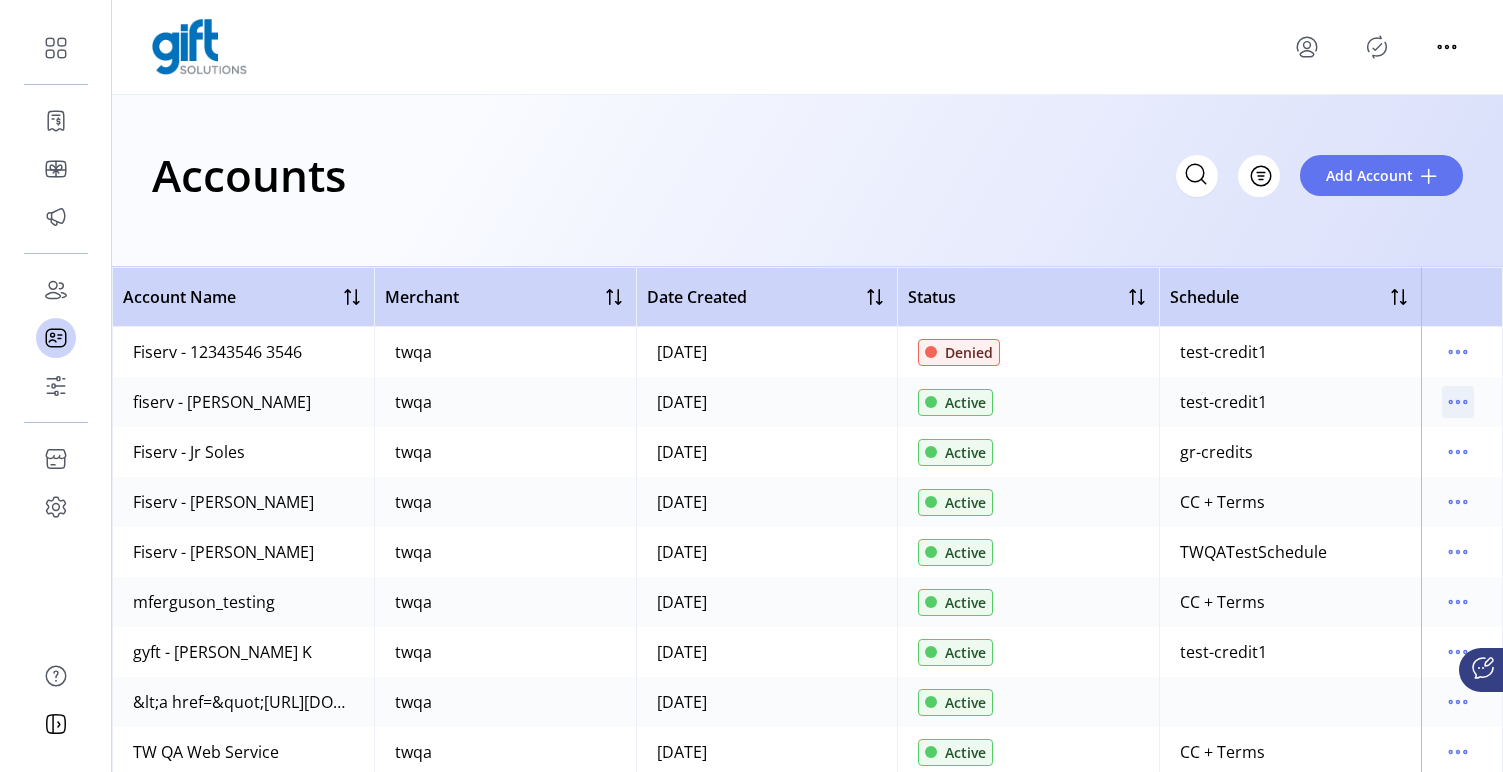 click 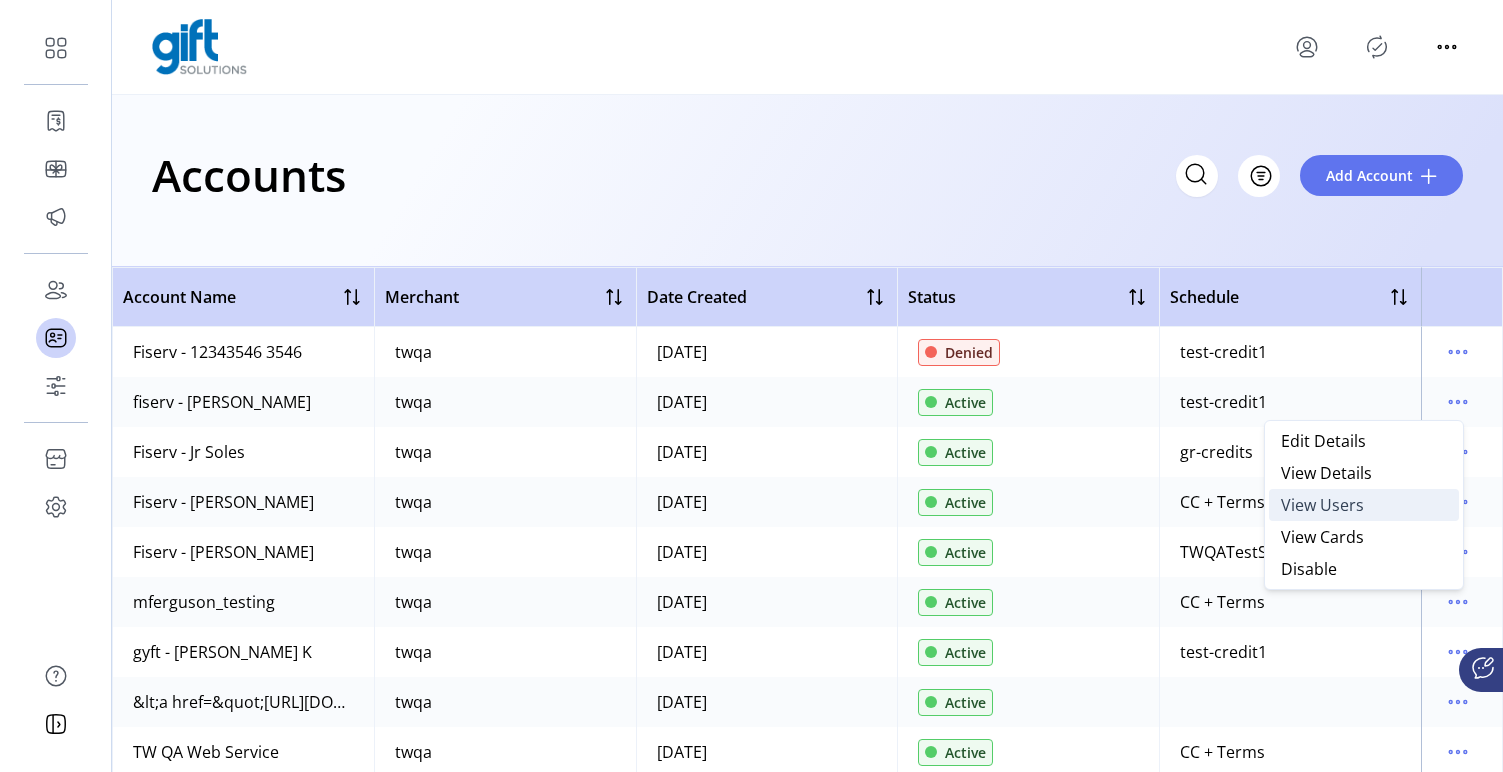 click on "View Users" at bounding box center (1322, 505) 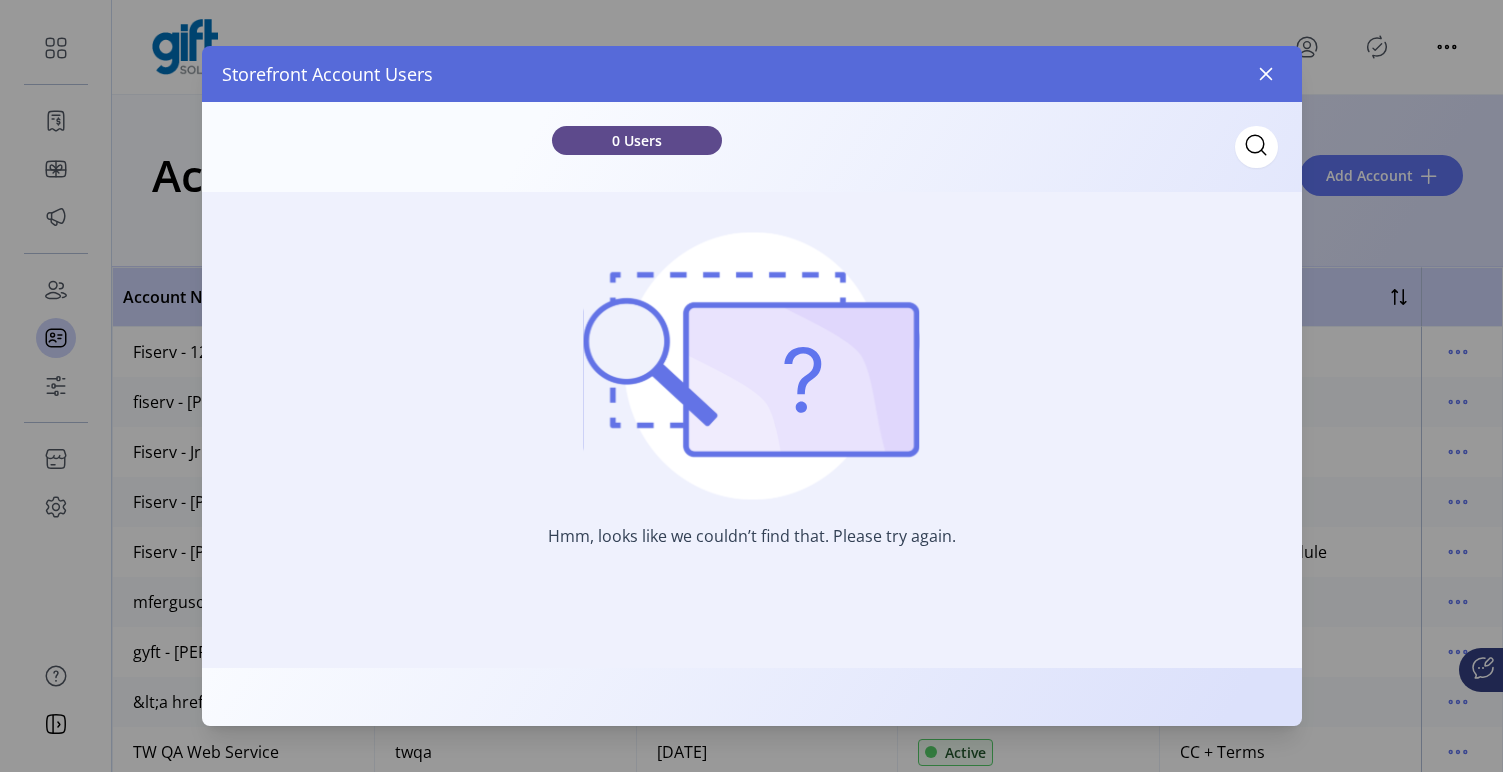 drag, startPoint x: 1271, startPoint y: 64, endPoint x: 1325, endPoint y: 153, distance: 104.100914 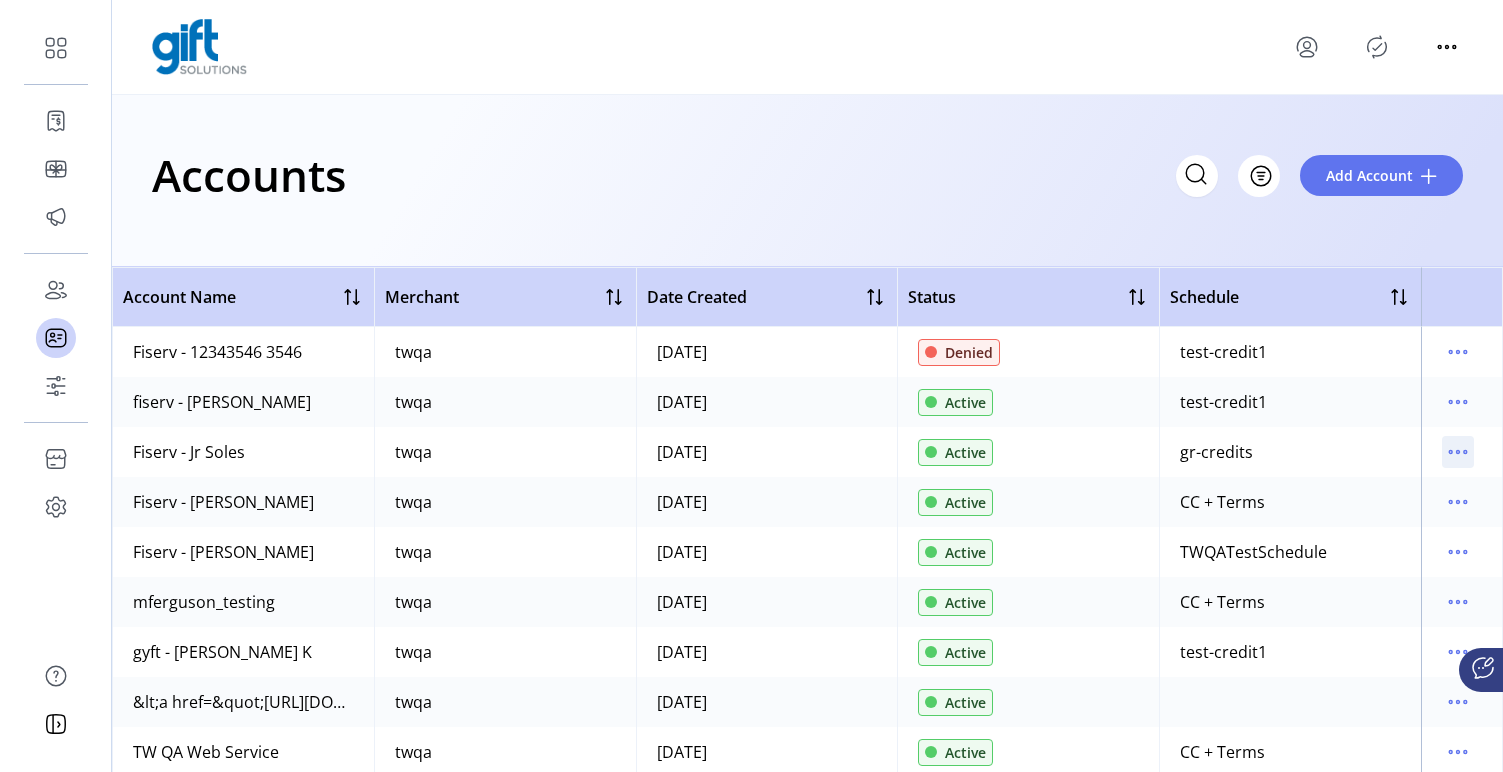 click 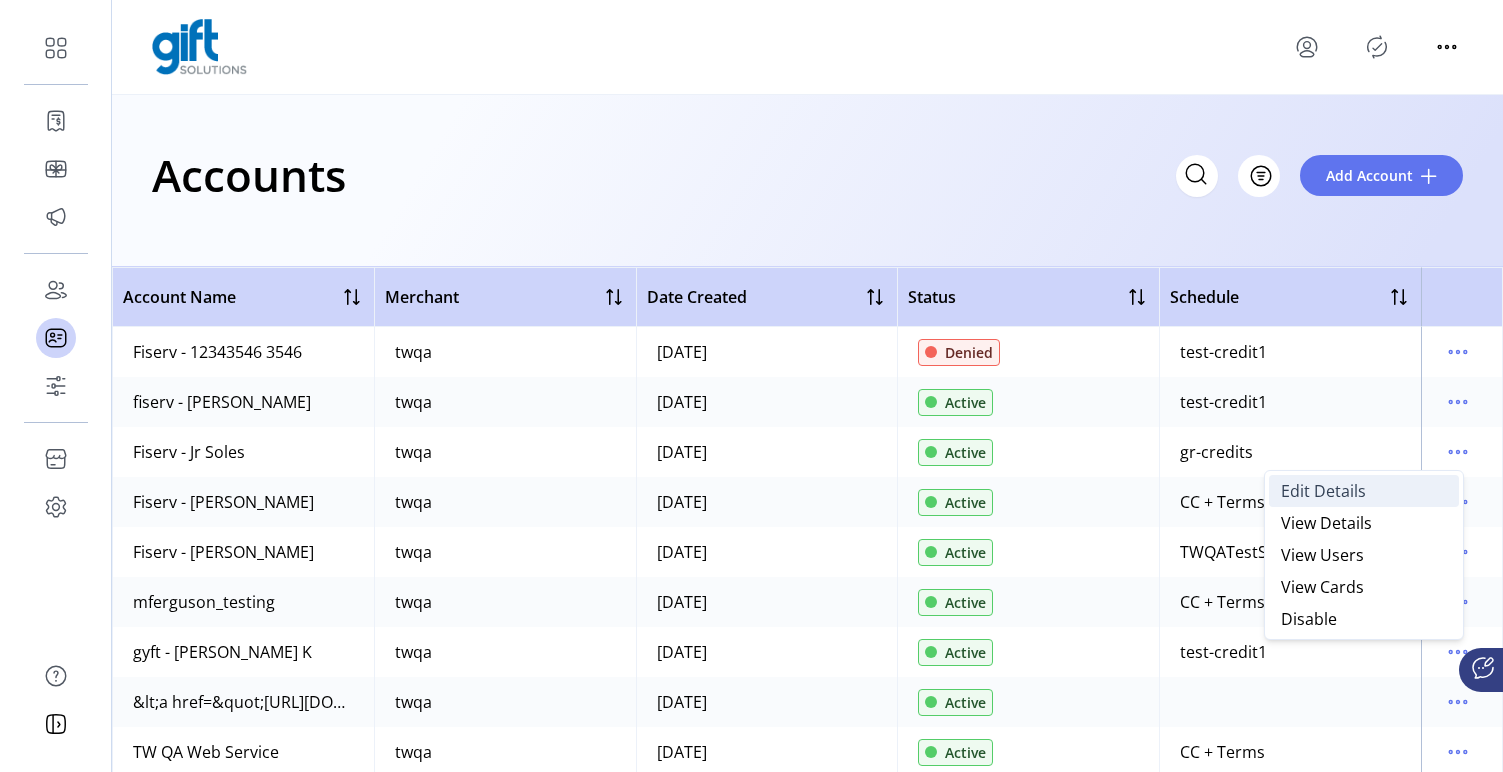 click on "Edit Details" at bounding box center (1323, 491) 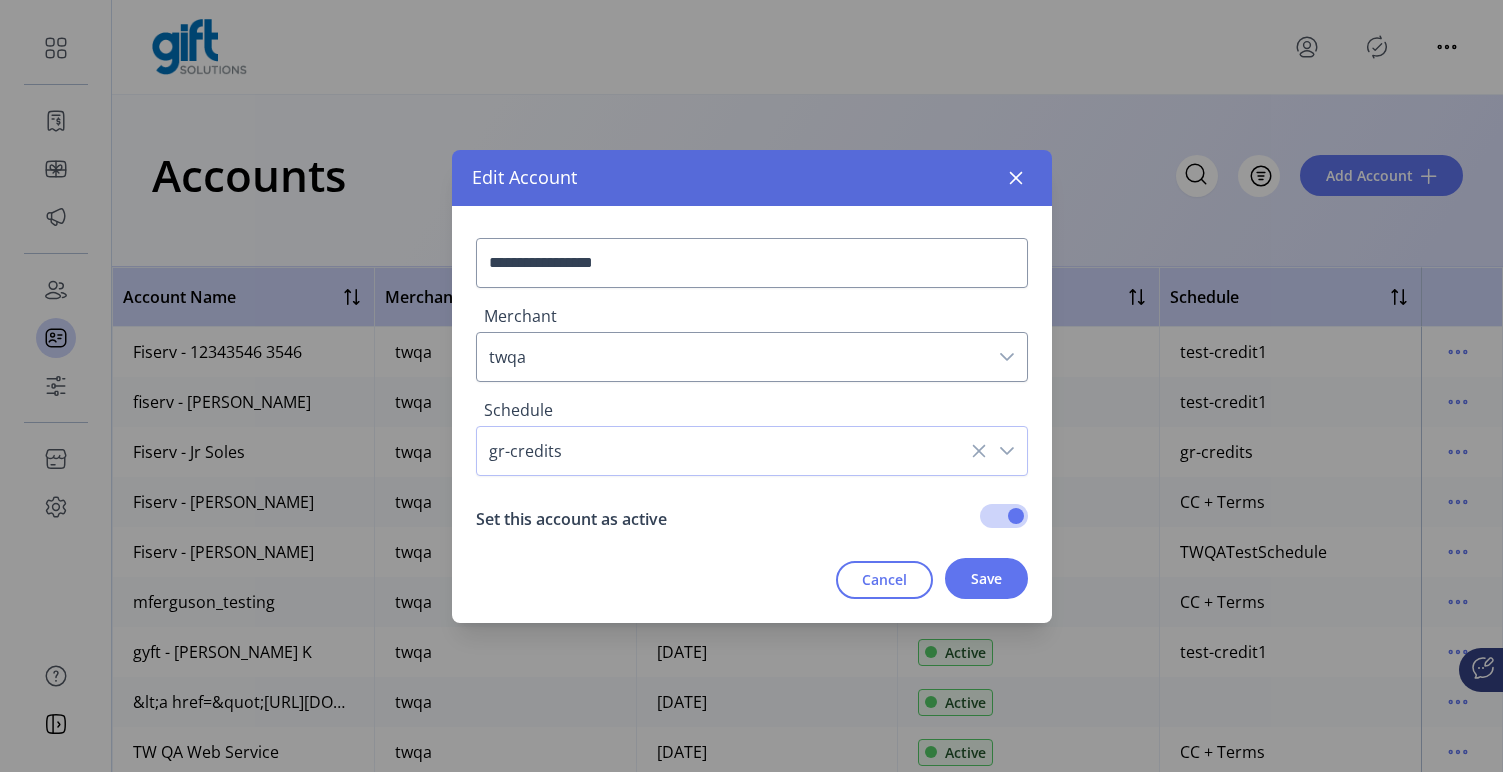click on "Edit Account" 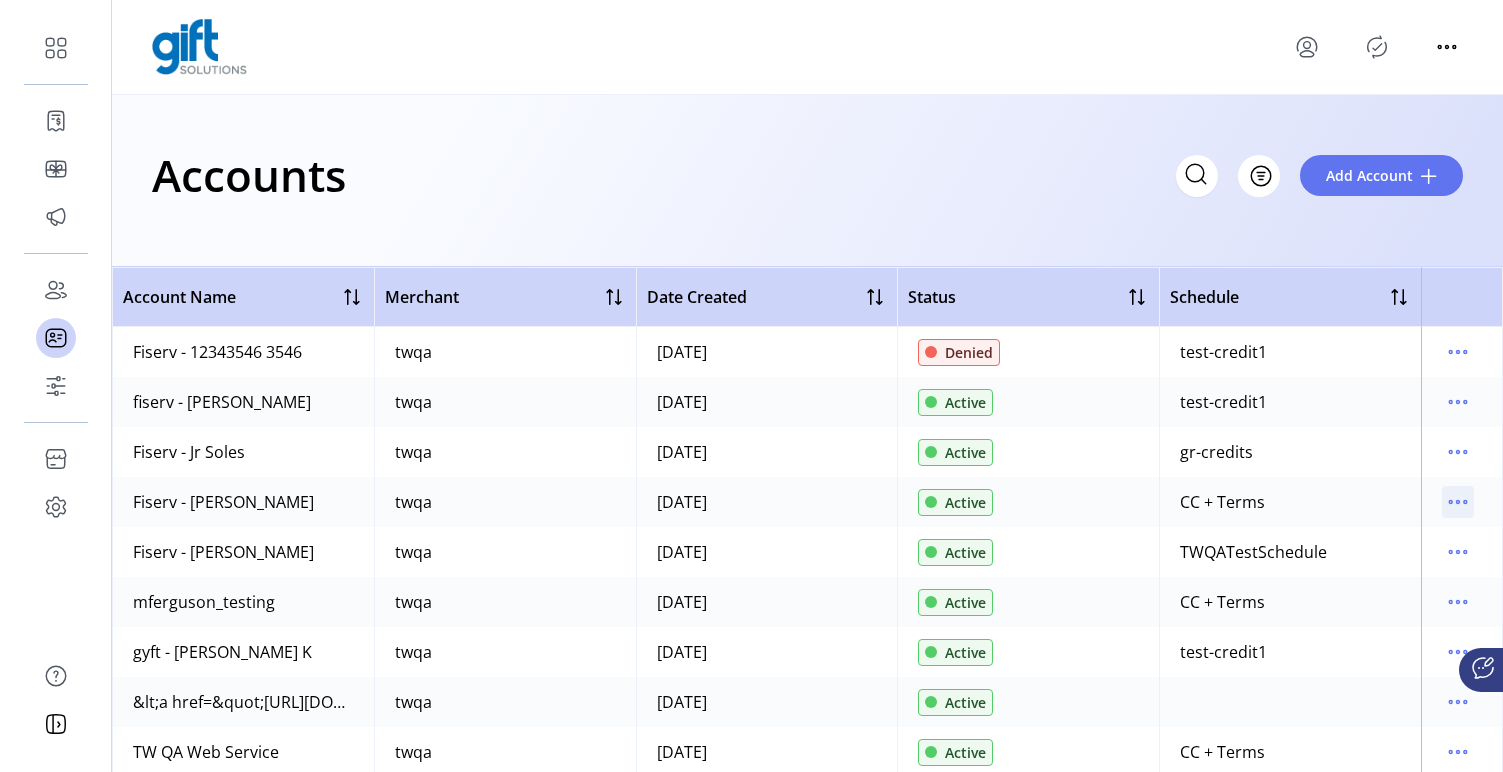 click 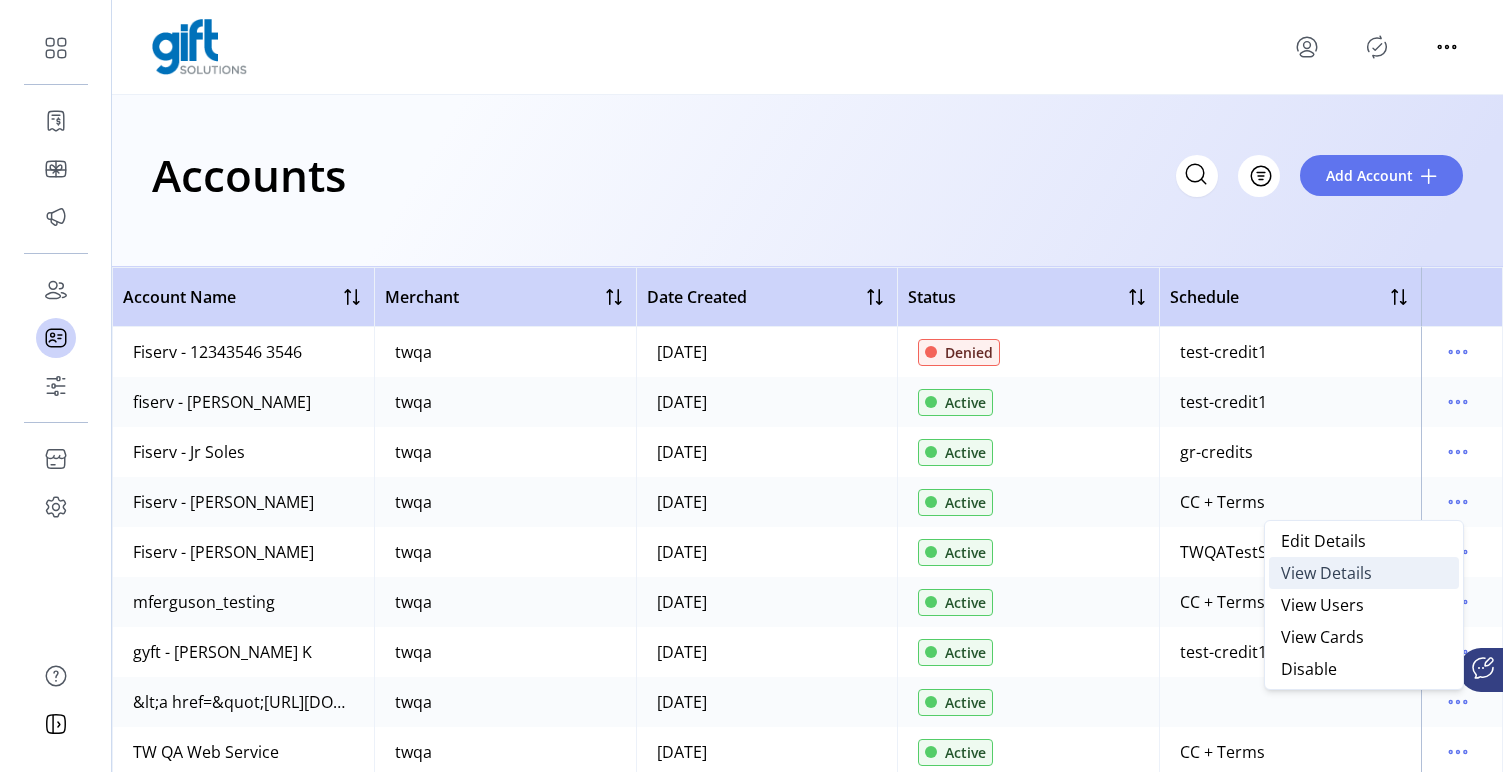 click on "View Details" at bounding box center [1364, 573] 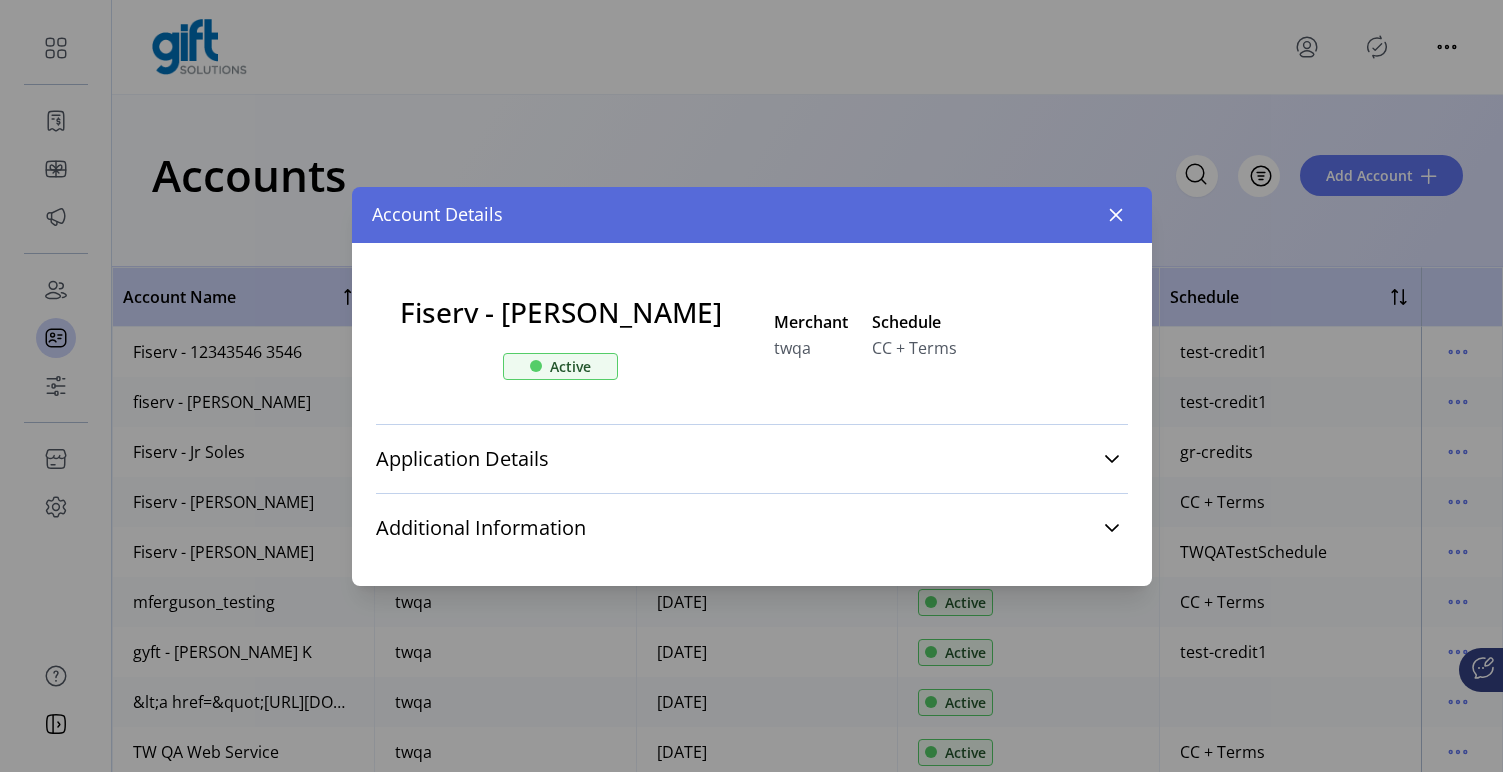 drag, startPoint x: 1112, startPoint y: 203, endPoint x: 1116, endPoint y: 216, distance: 13.601471 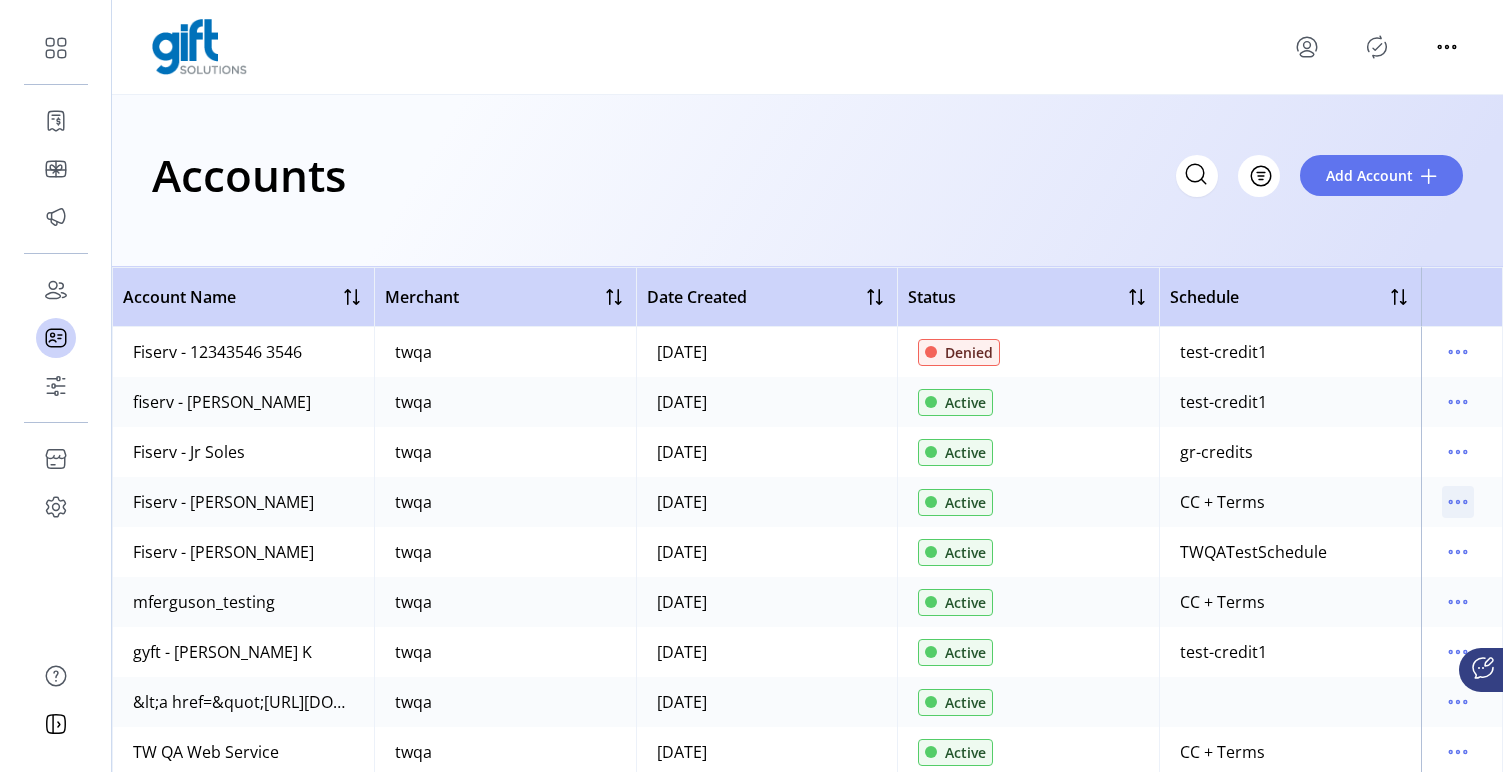 click 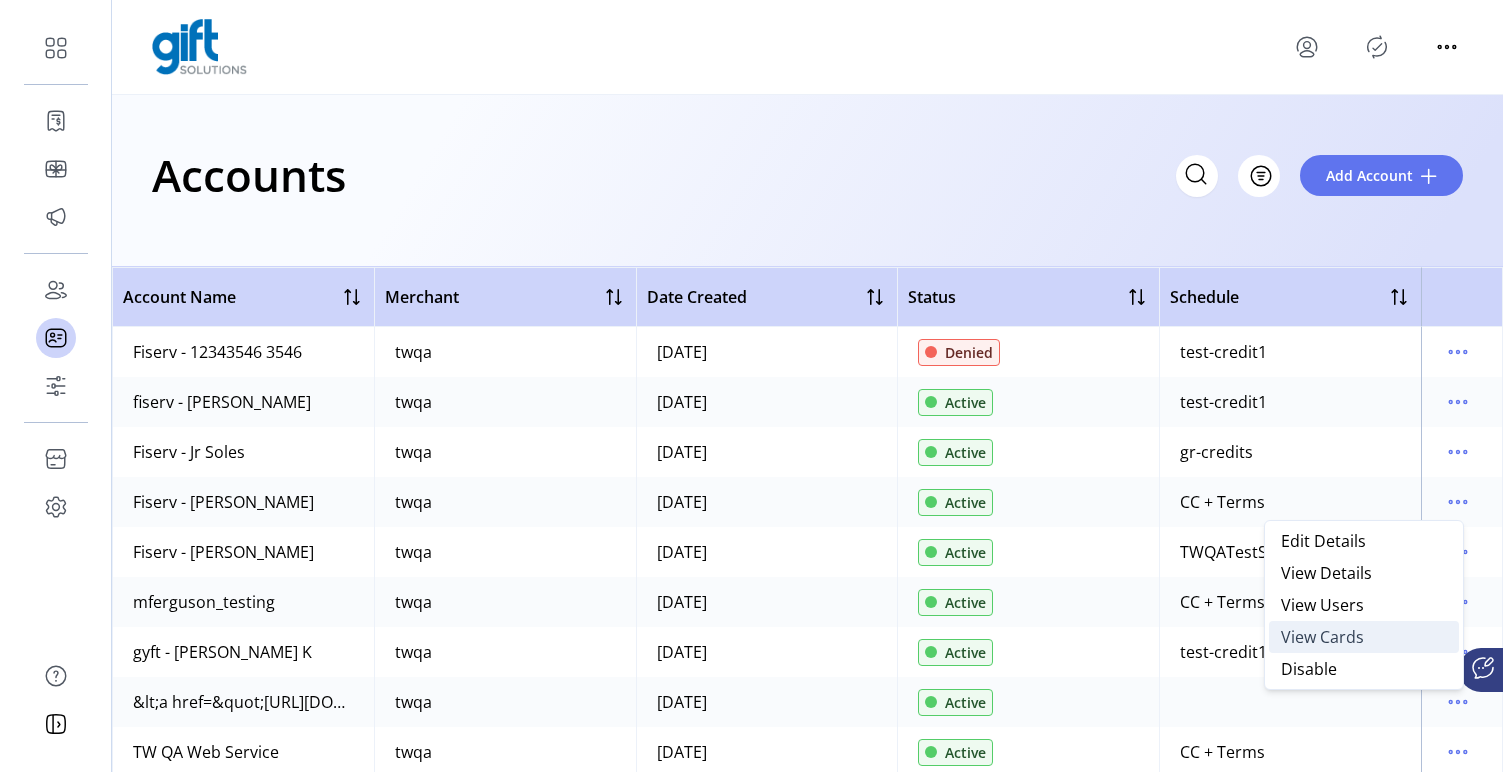 click on "View Cards" at bounding box center [1322, 637] 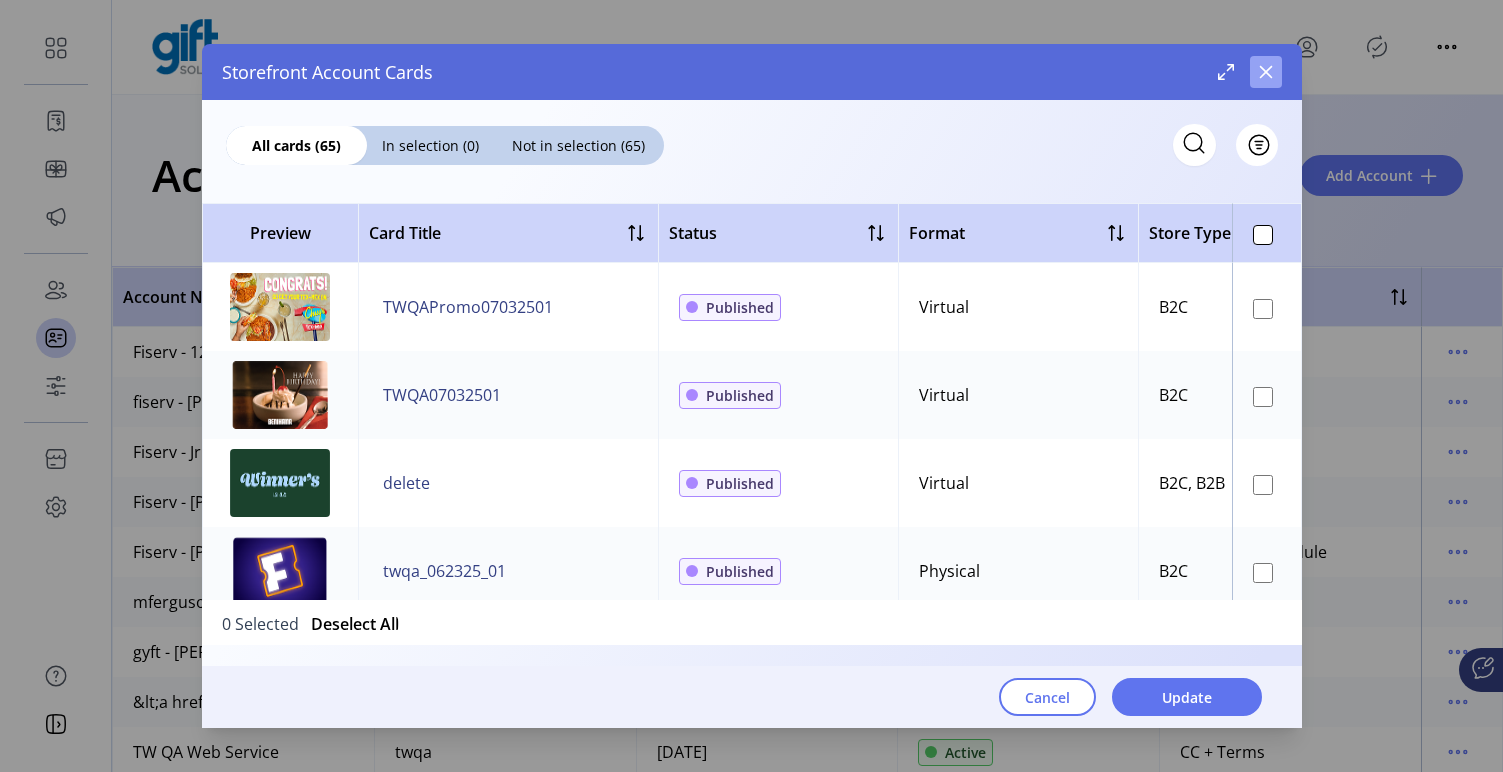 click 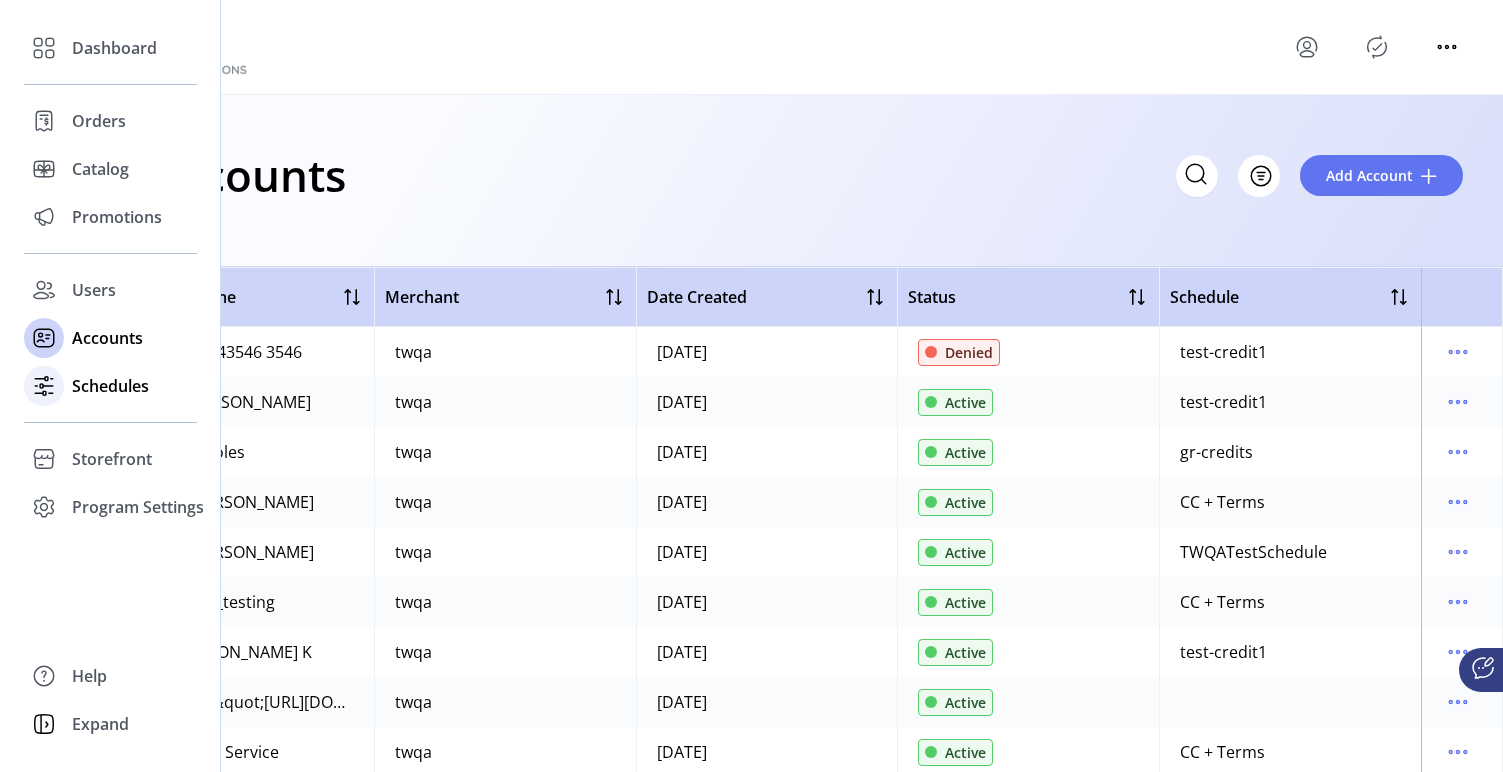 click on "Schedules" 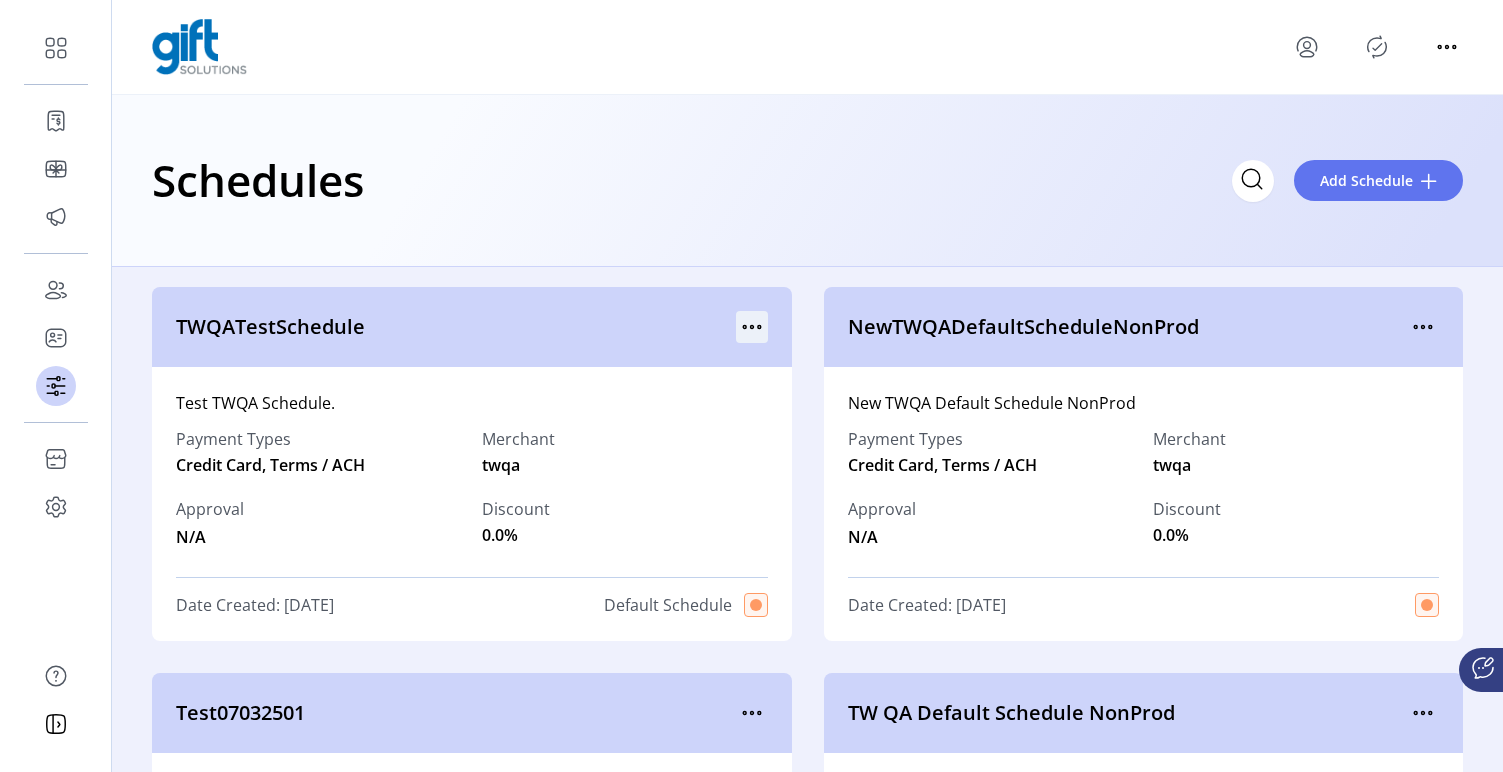 click 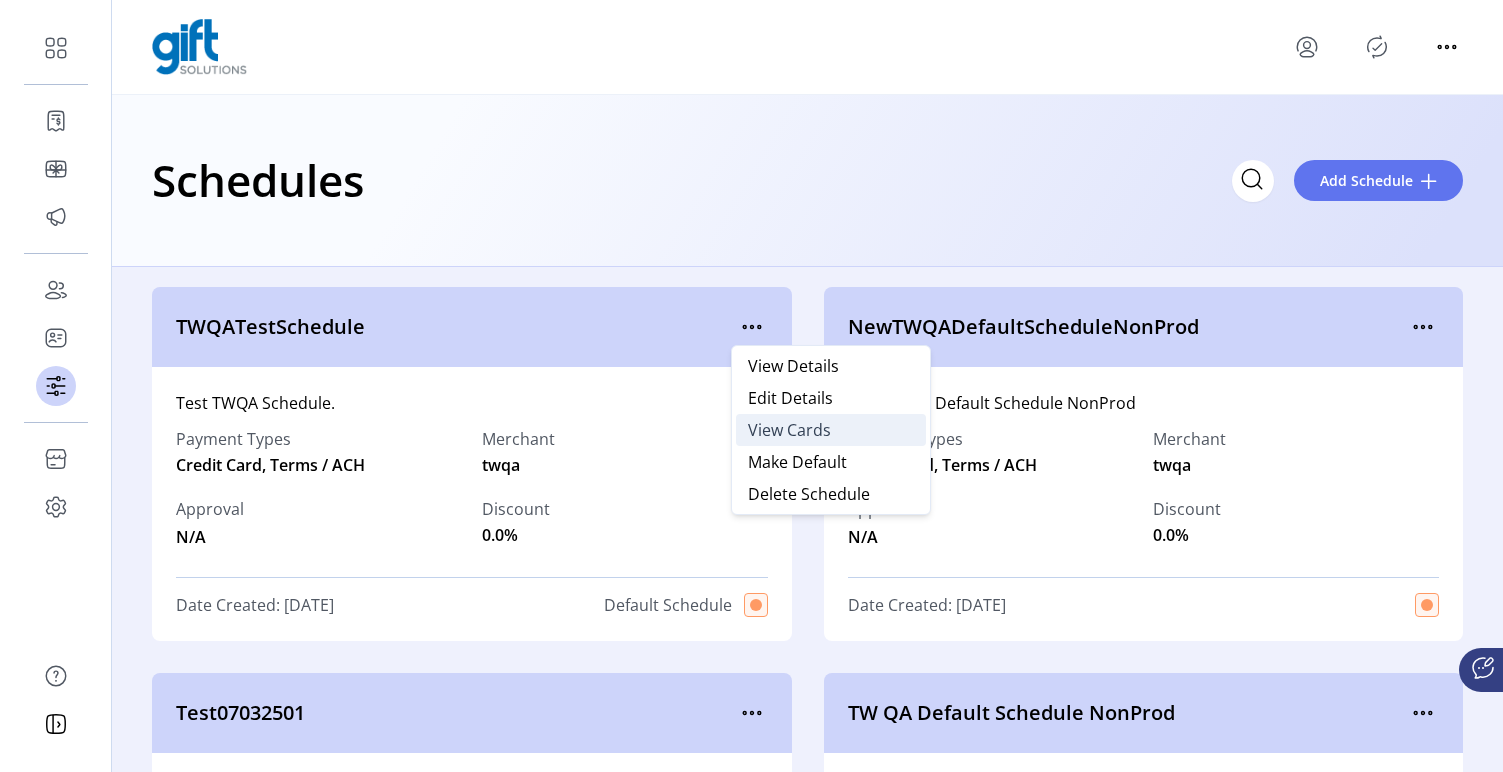 click on "View Cards" at bounding box center [831, 430] 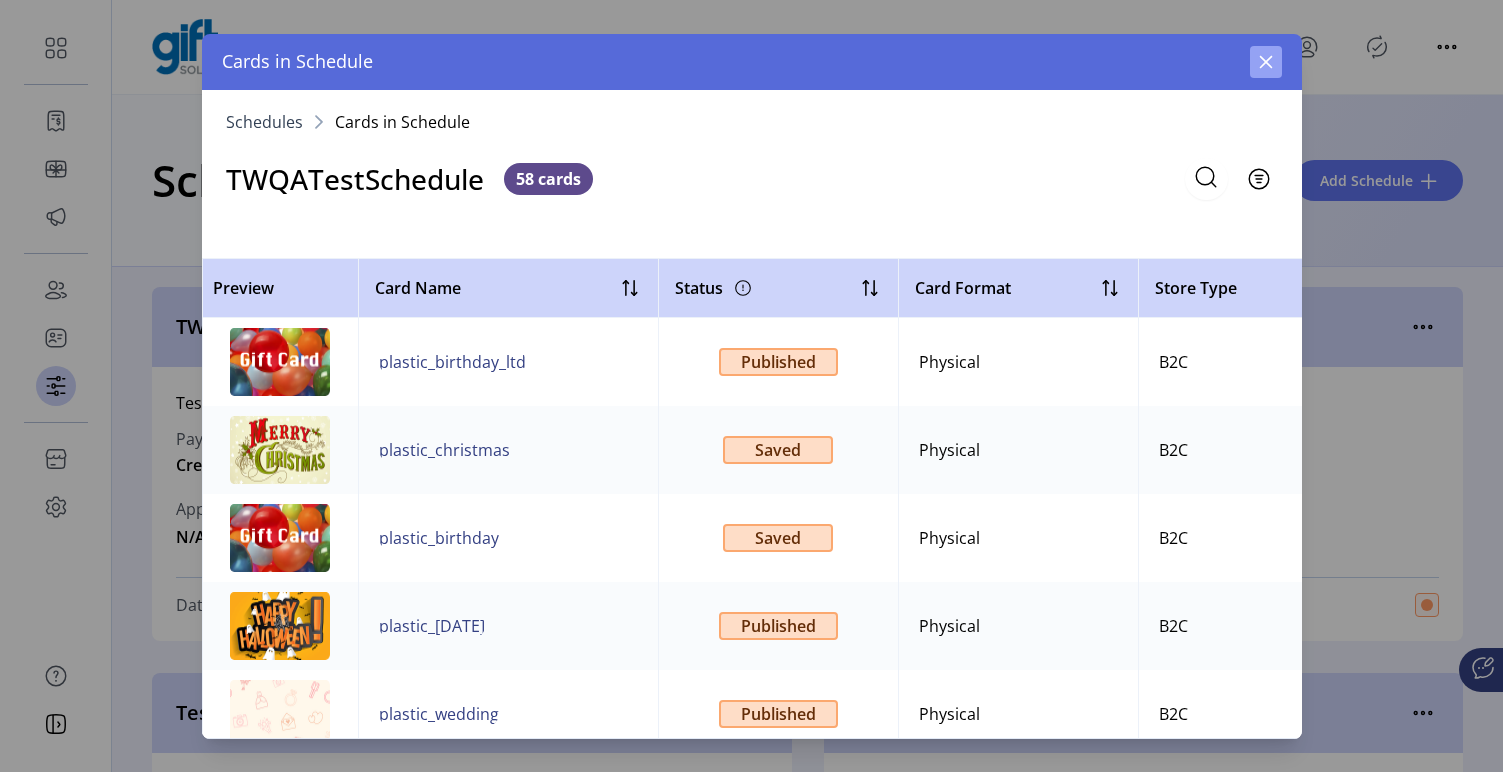 click 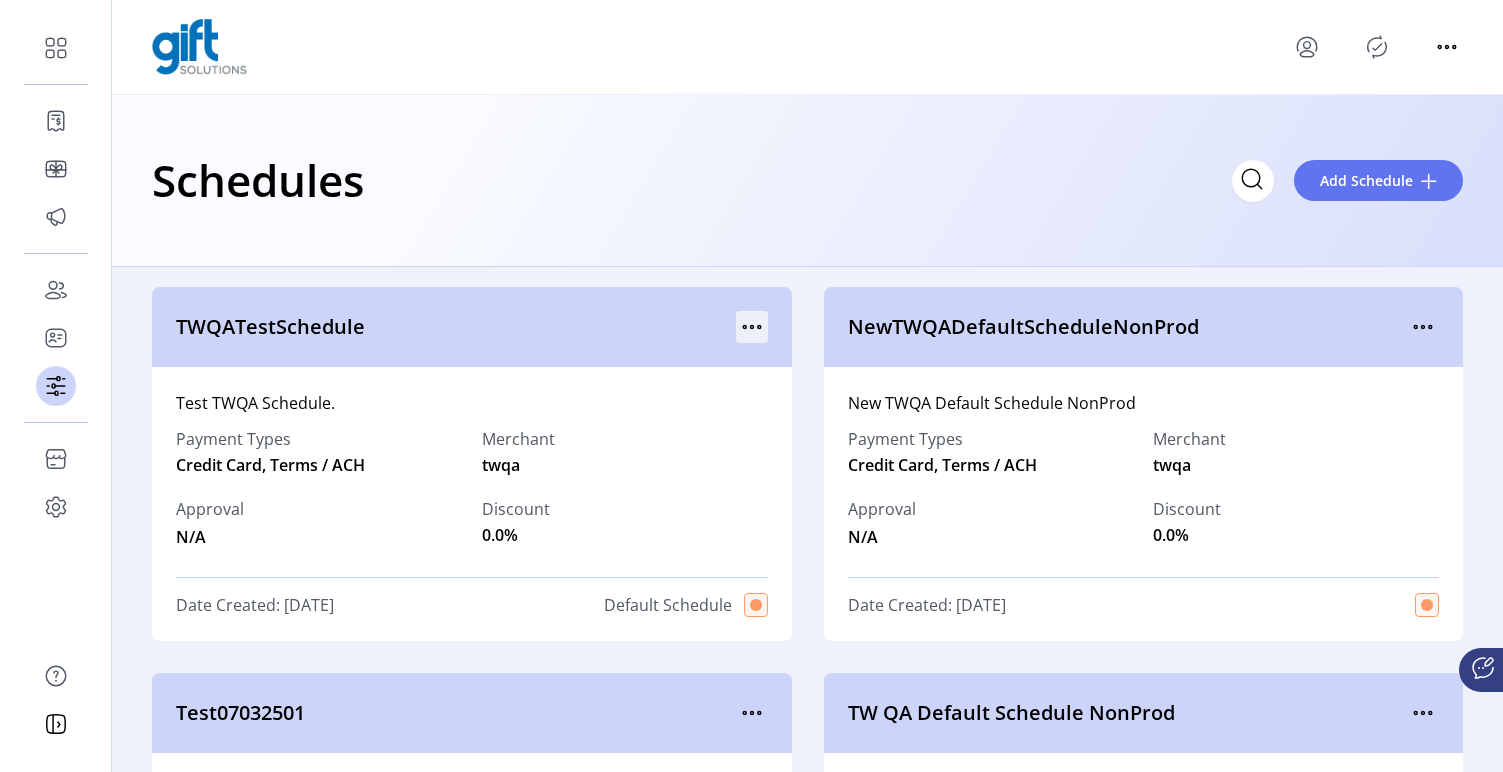 click 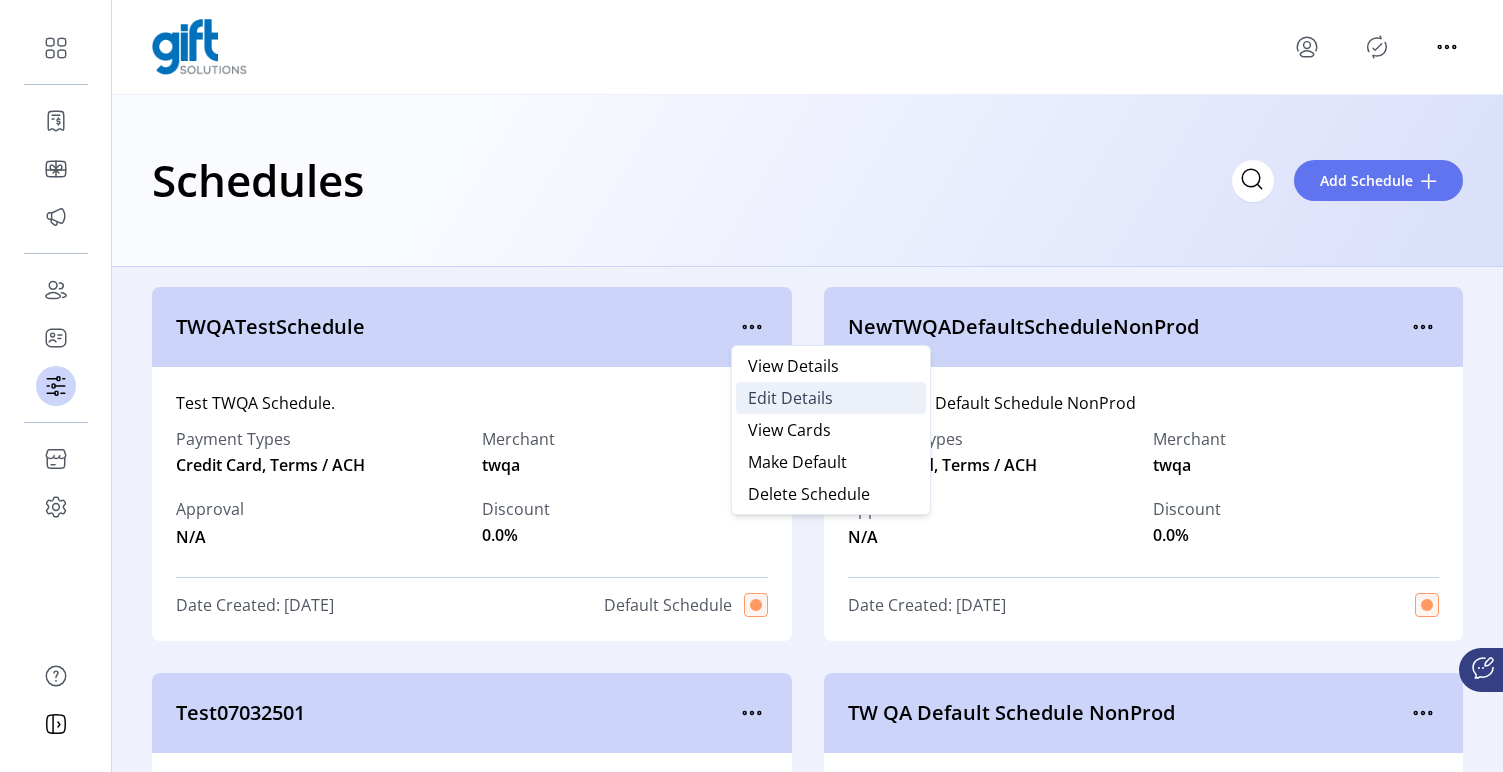 click on "Edit Details" at bounding box center (790, 398) 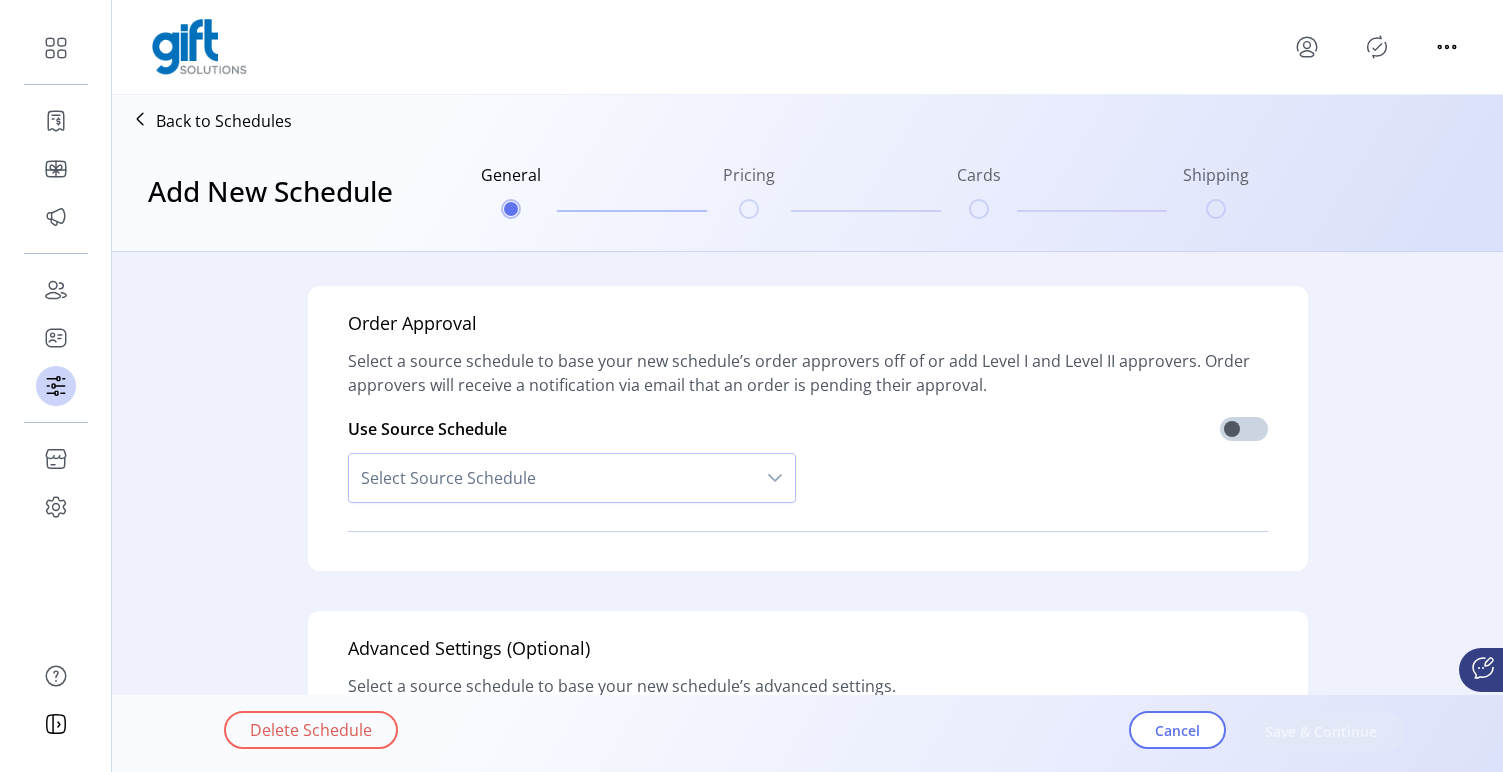 type on "*****" 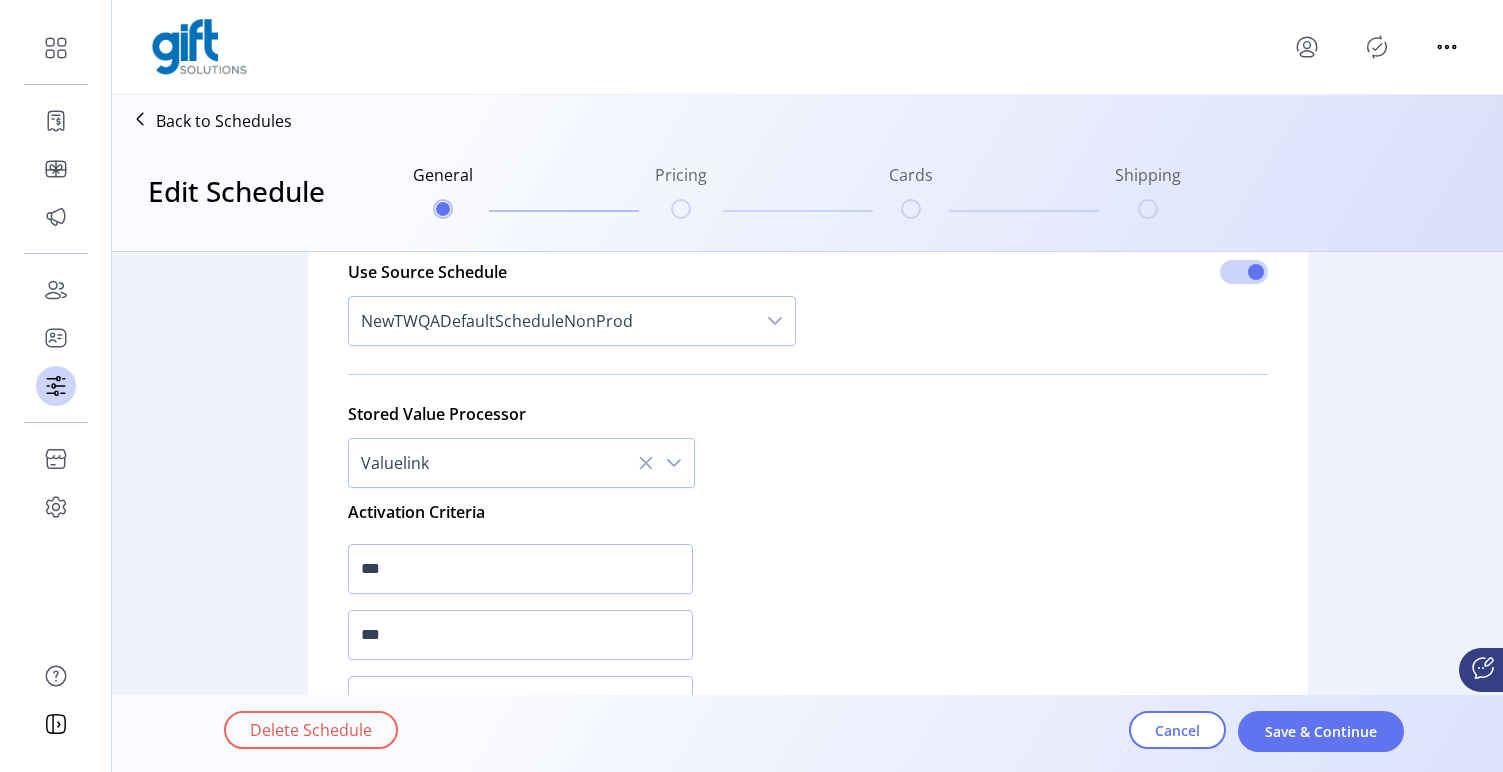 scroll, scrollTop: 1927, scrollLeft: 0, axis: vertical 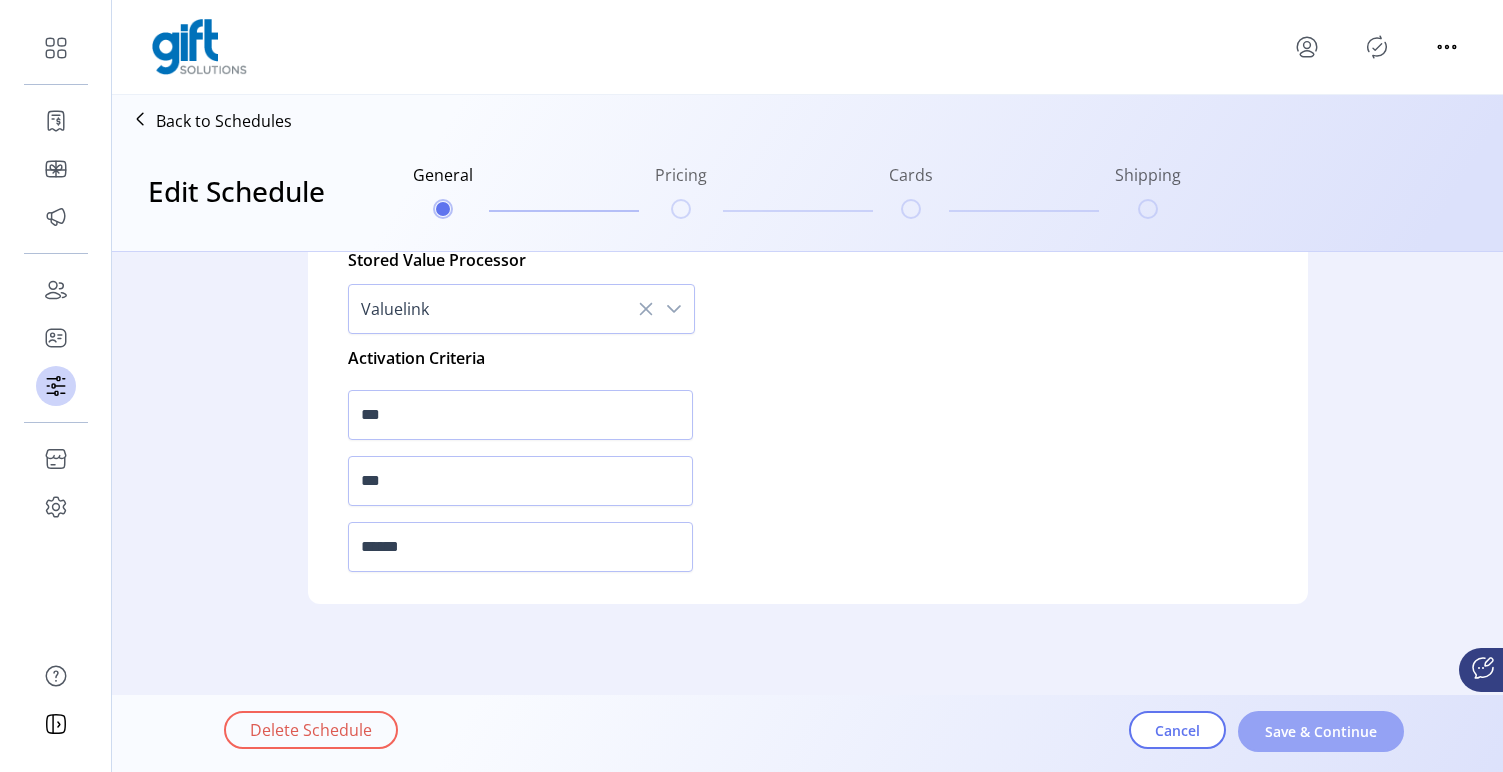 click on "Save & Continue" 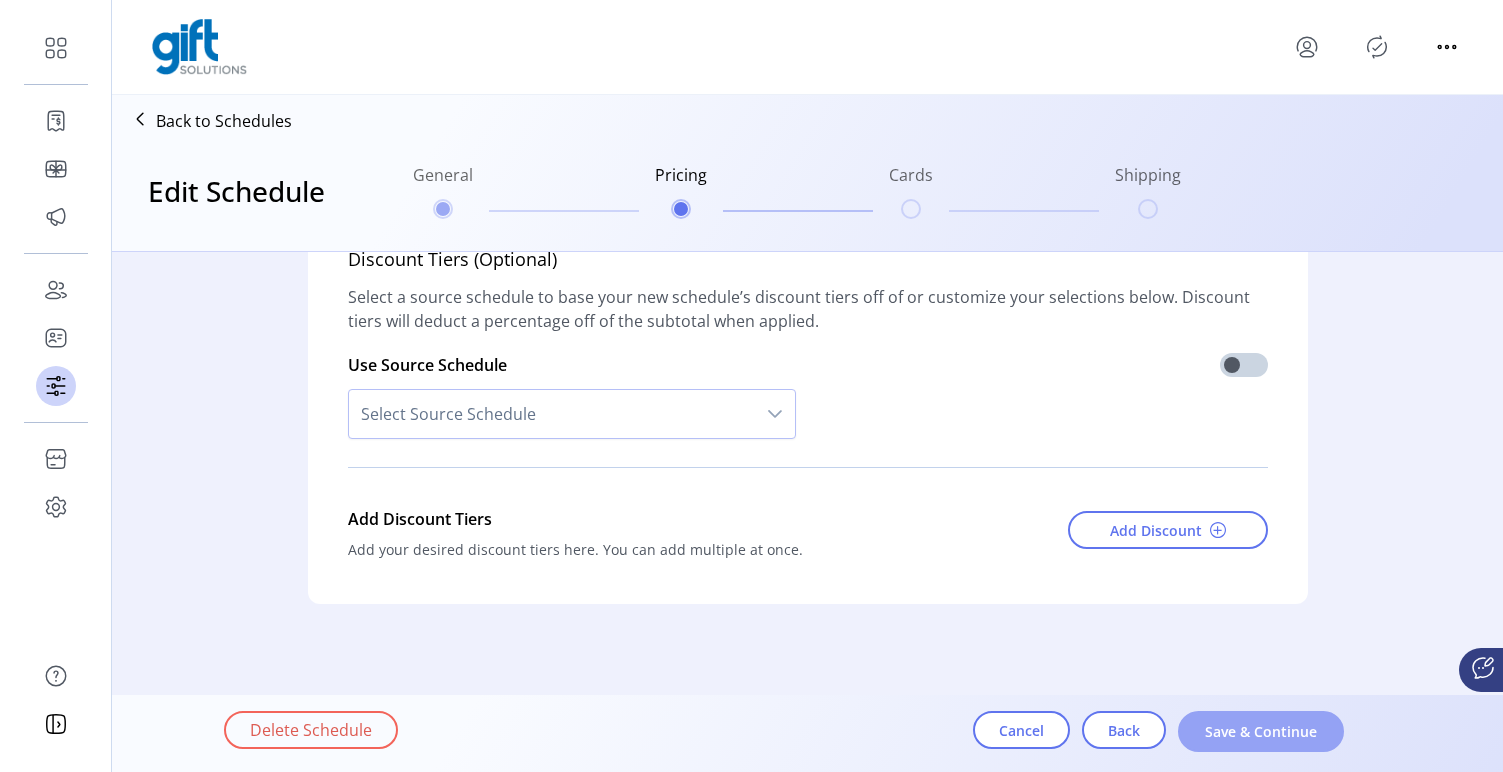 scroll, scrollTop: 1286, scrollLeft: 0, axis: vertical 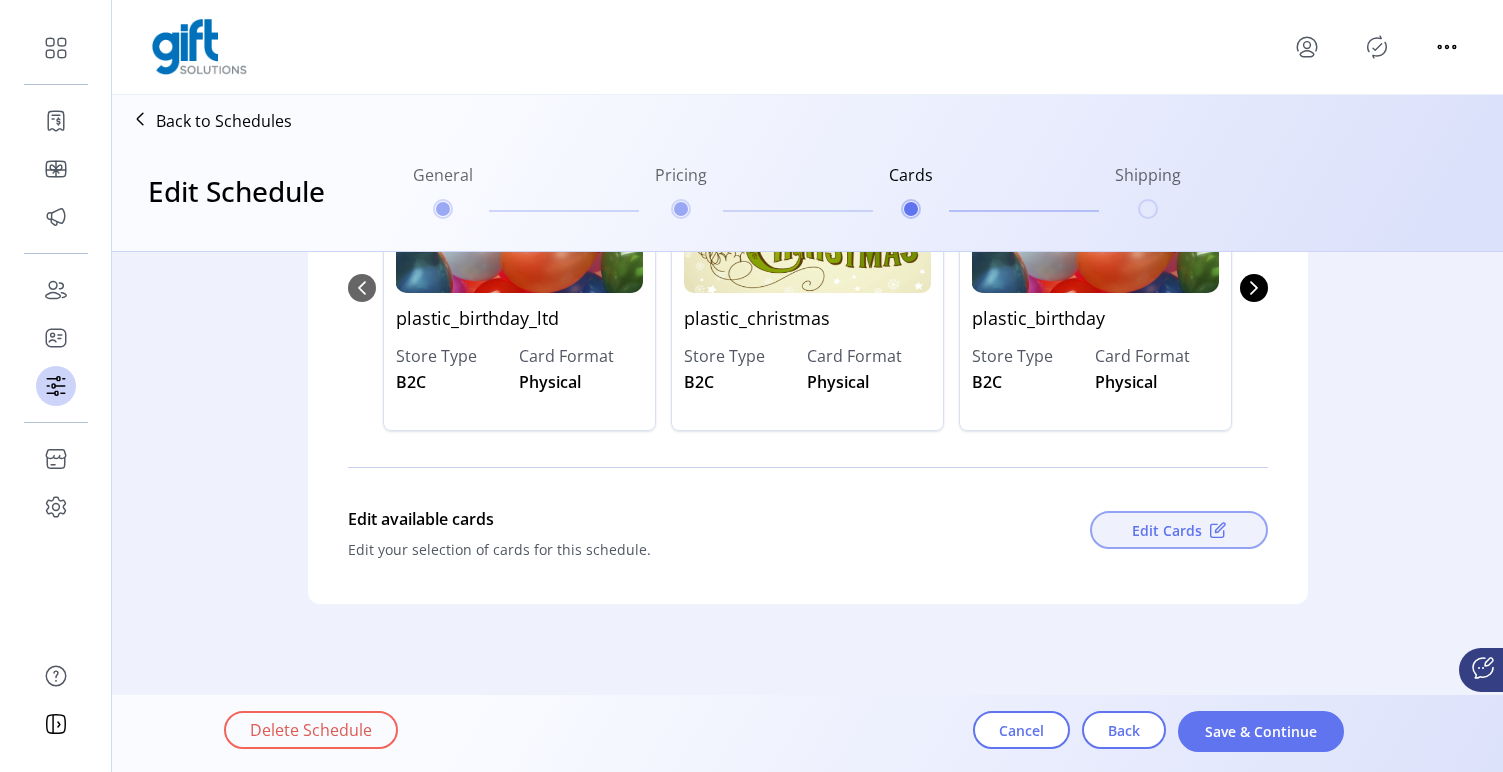 click on "Edit Cards" 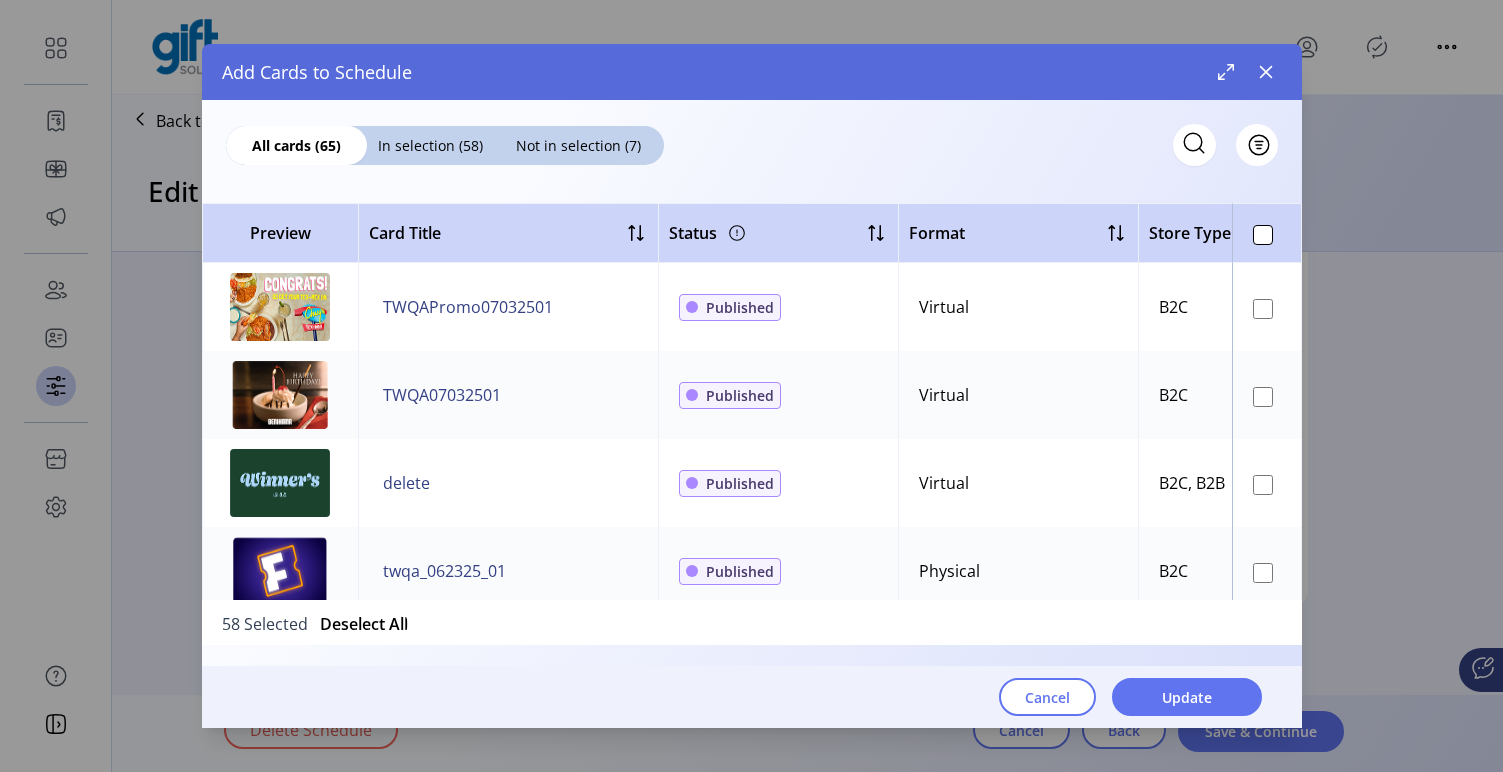 click at bounding box center (1266, 72) 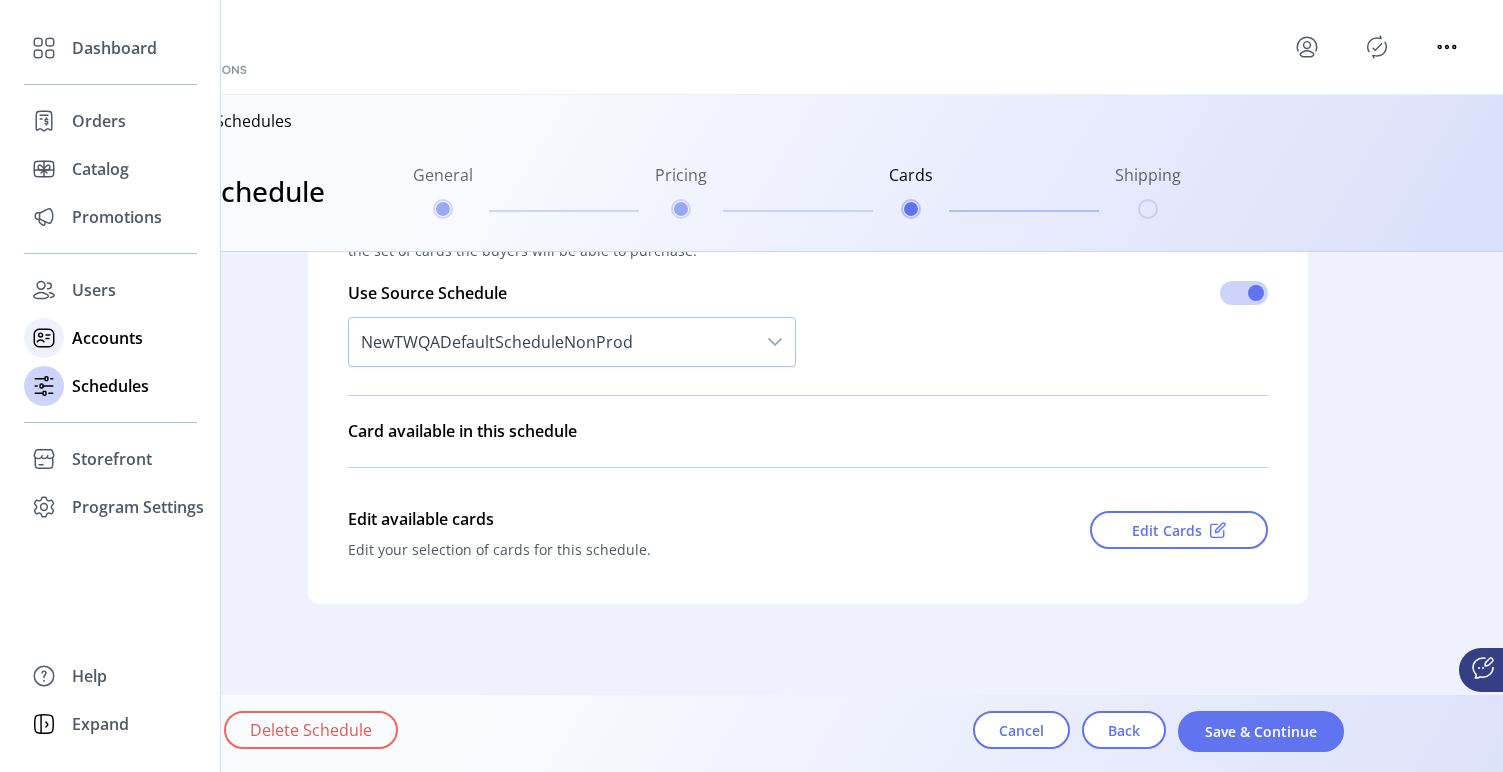 click on "Accounts" 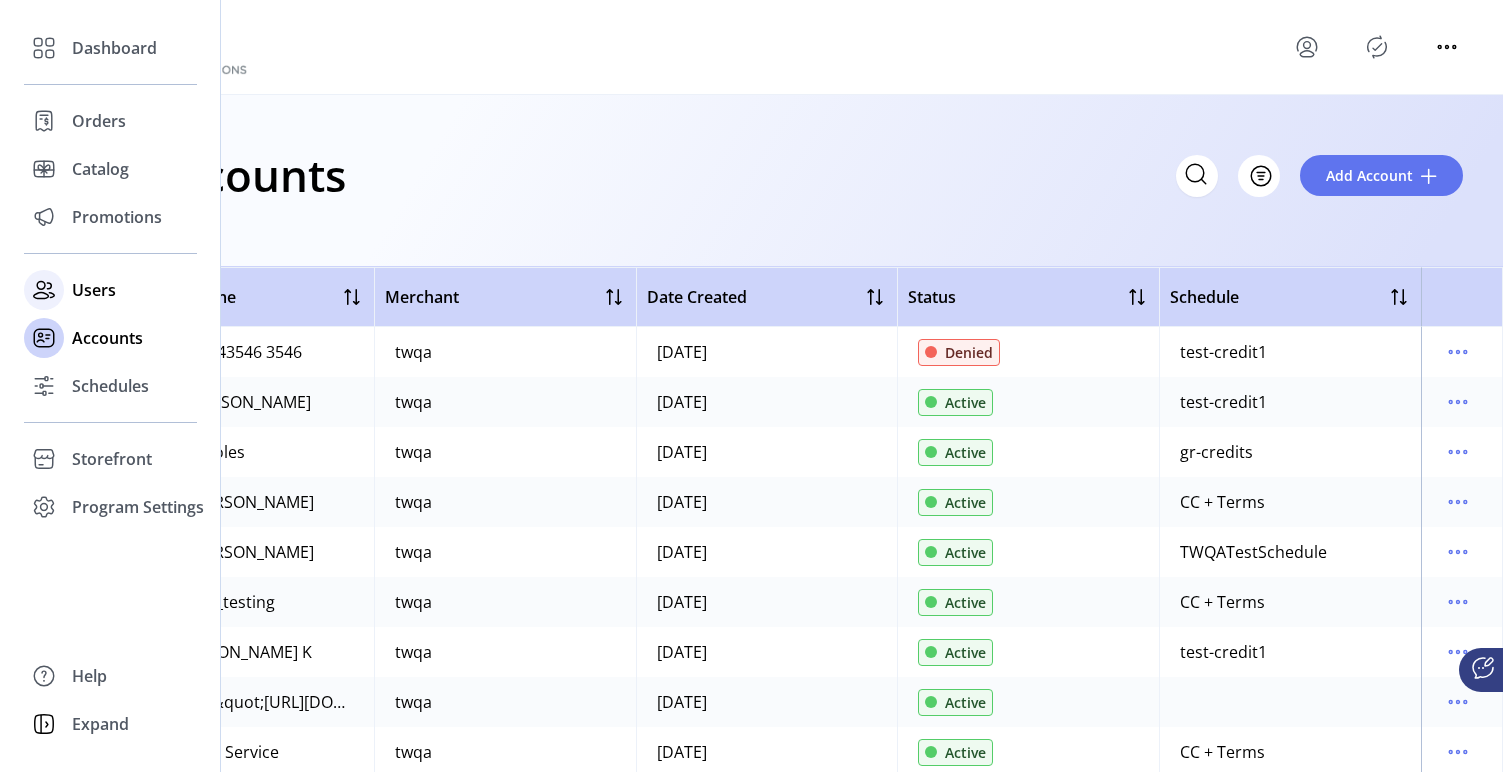 click 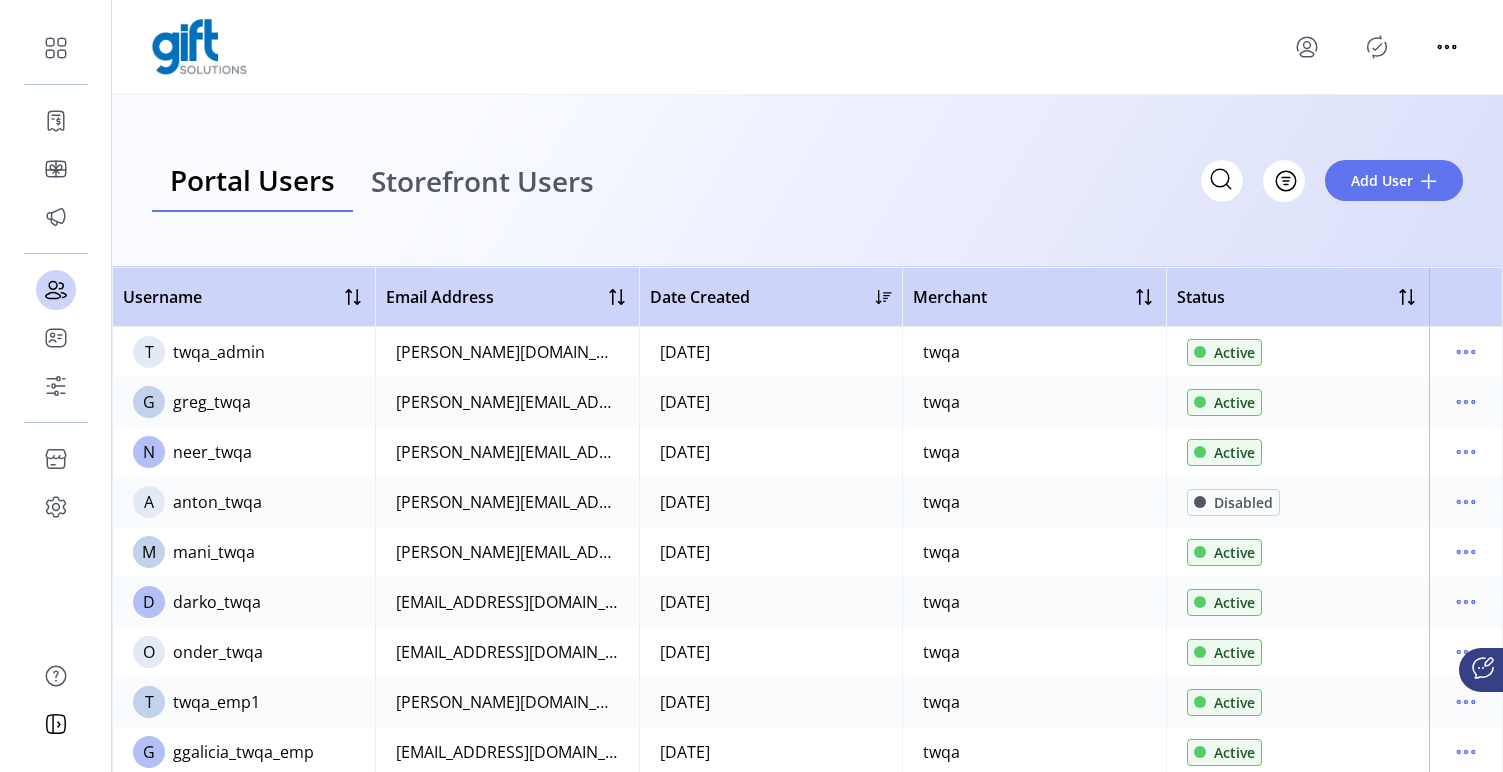 click 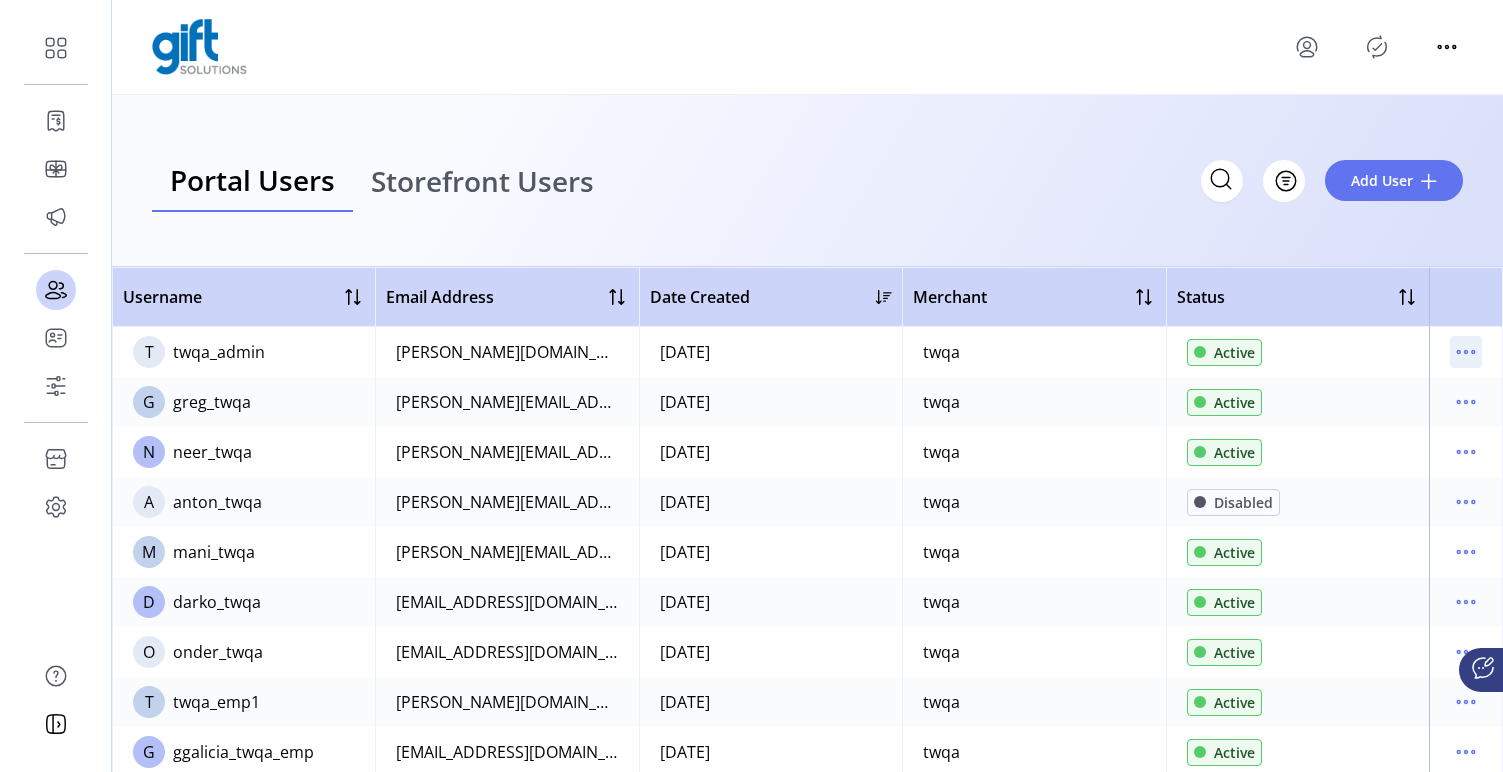 click 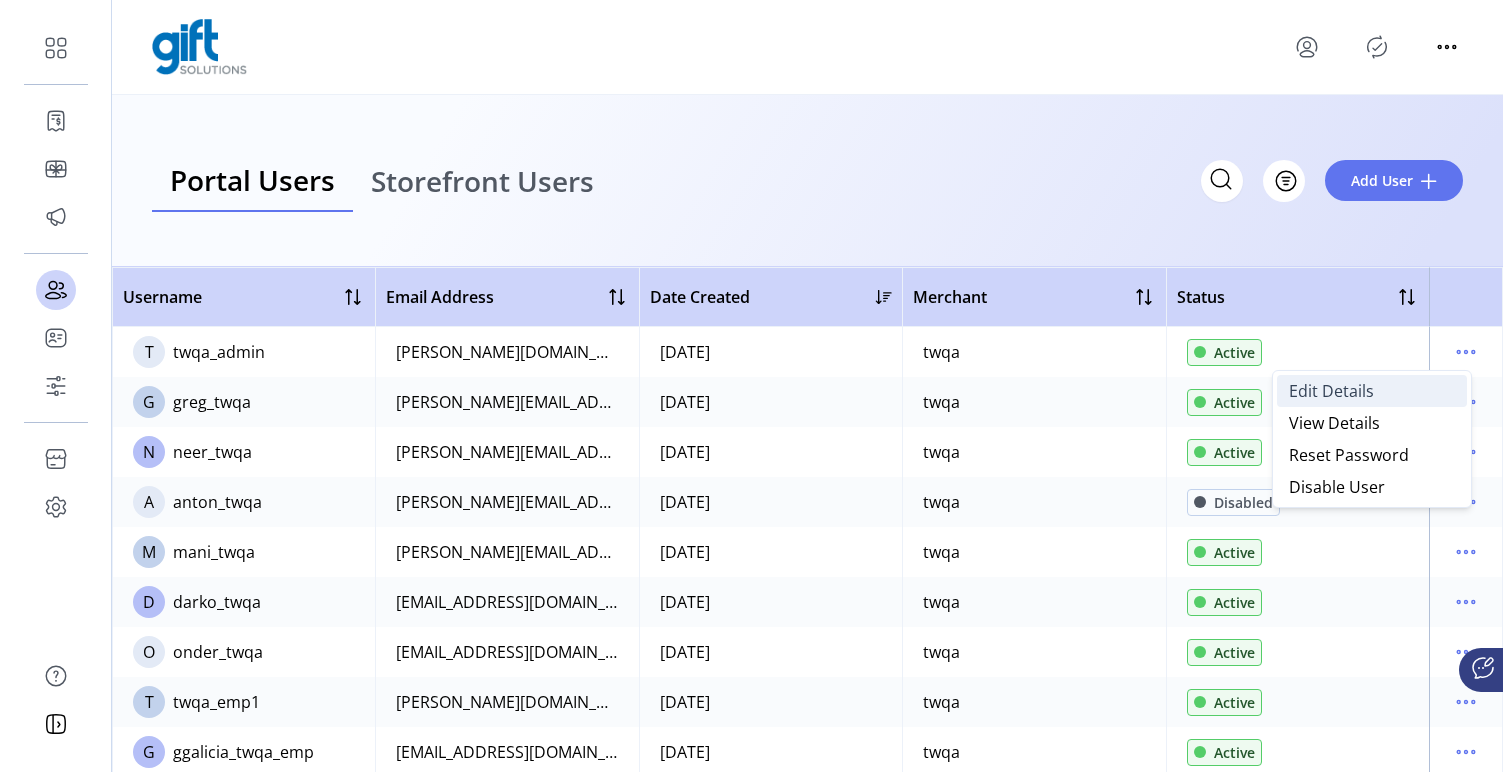 click on "Edit Details" at bounding box center [1331, 391] 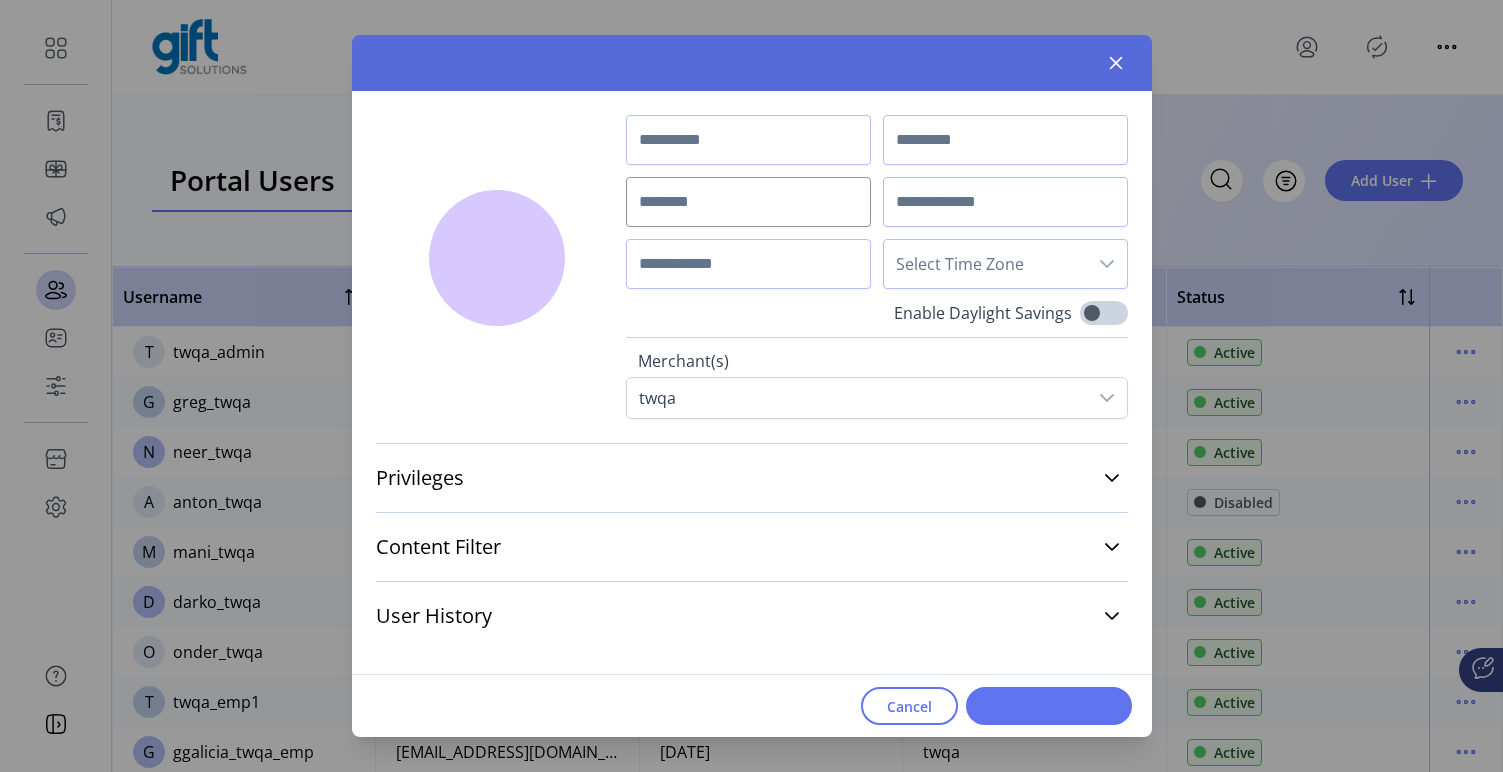 type on "**********" 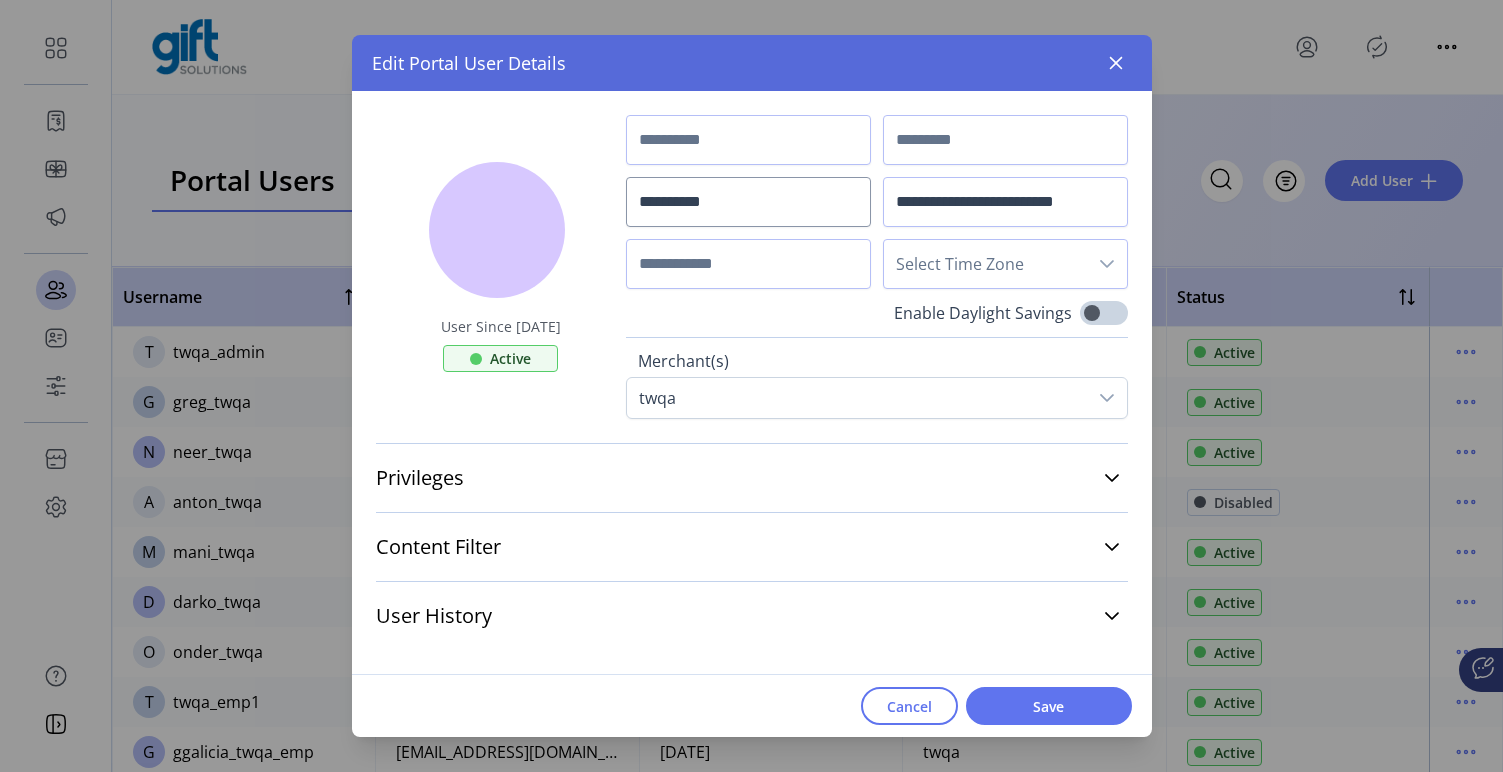 click 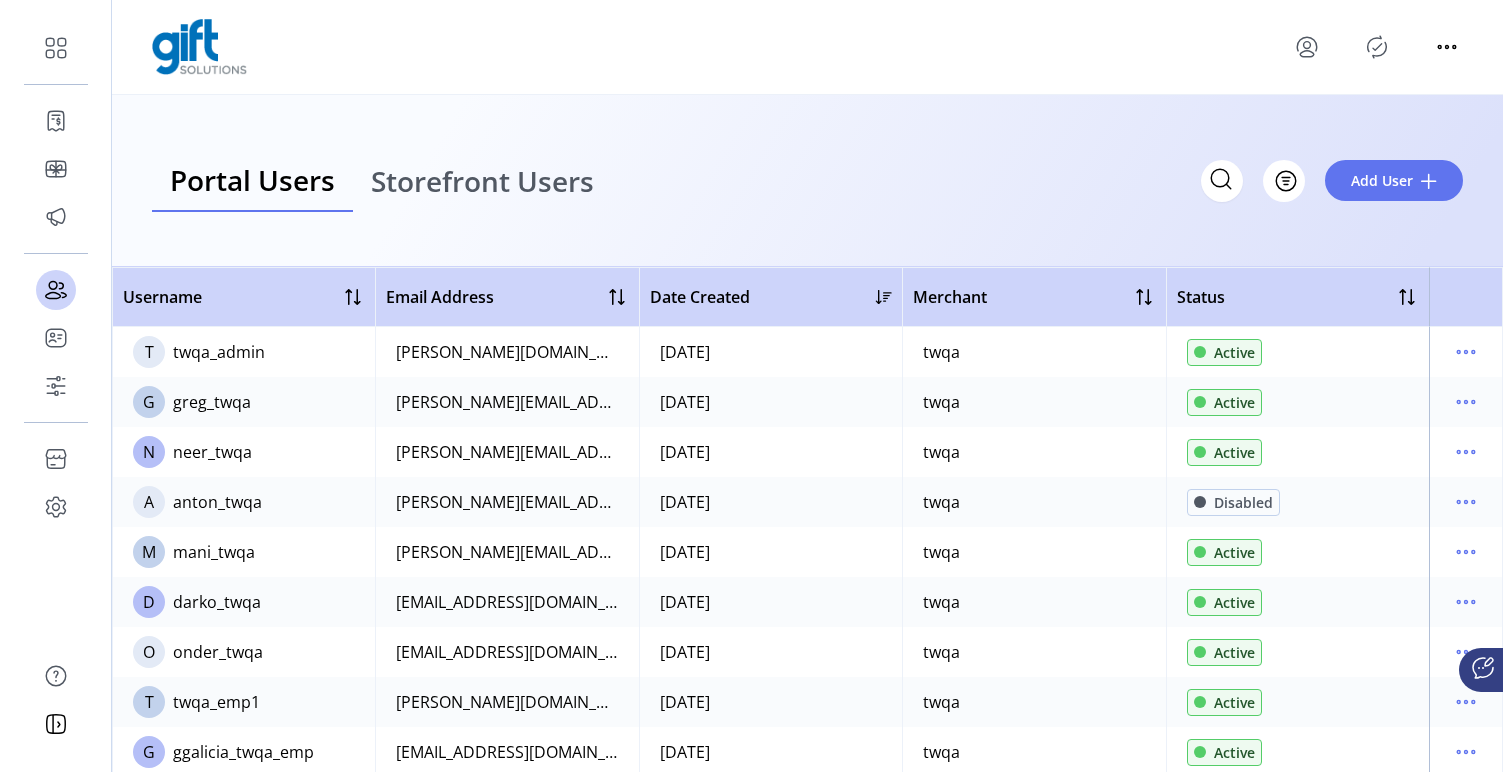 click on "Storefront Users" at bounding box center (482, 181) 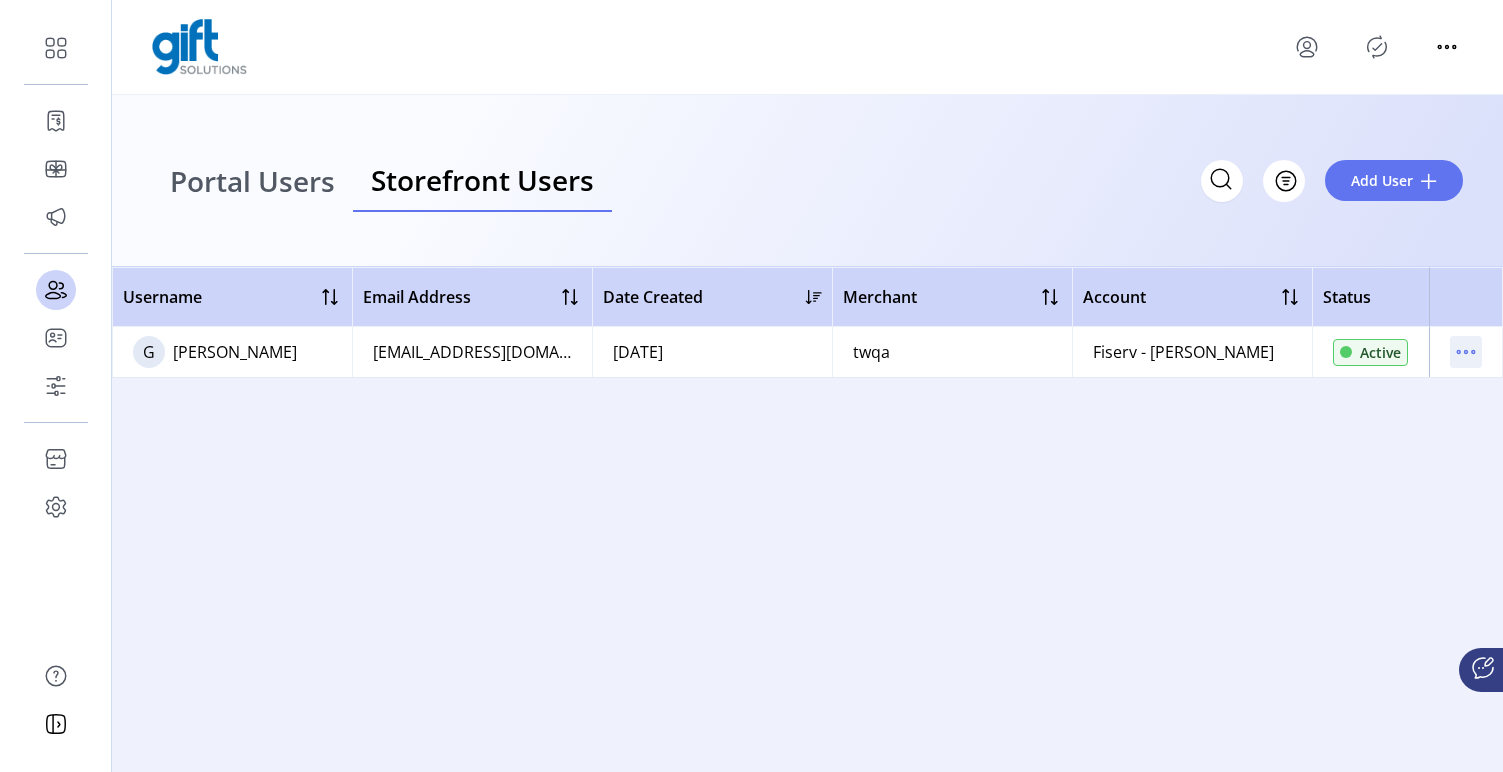 click 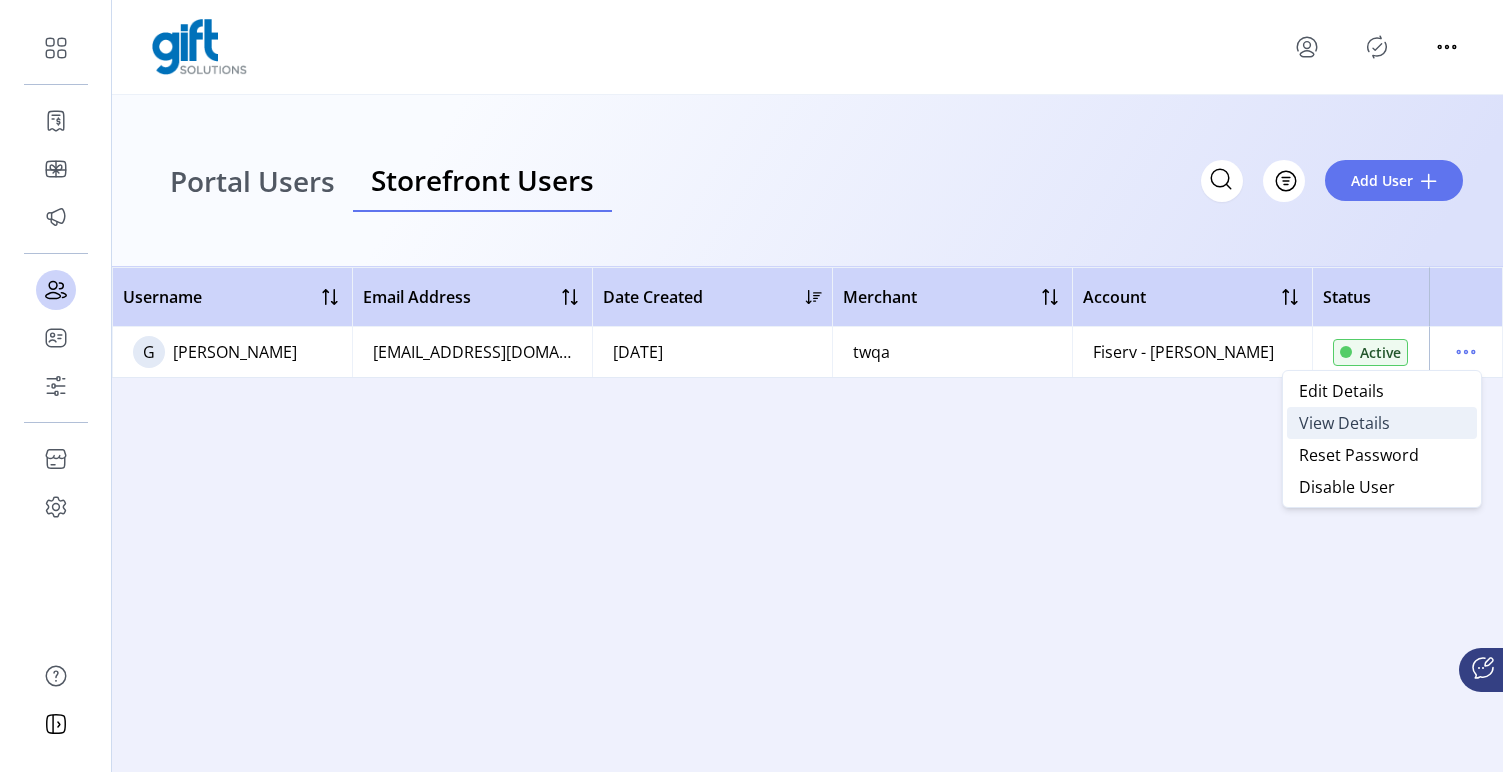 click on "View Details" at bounding box center (1382, 423) 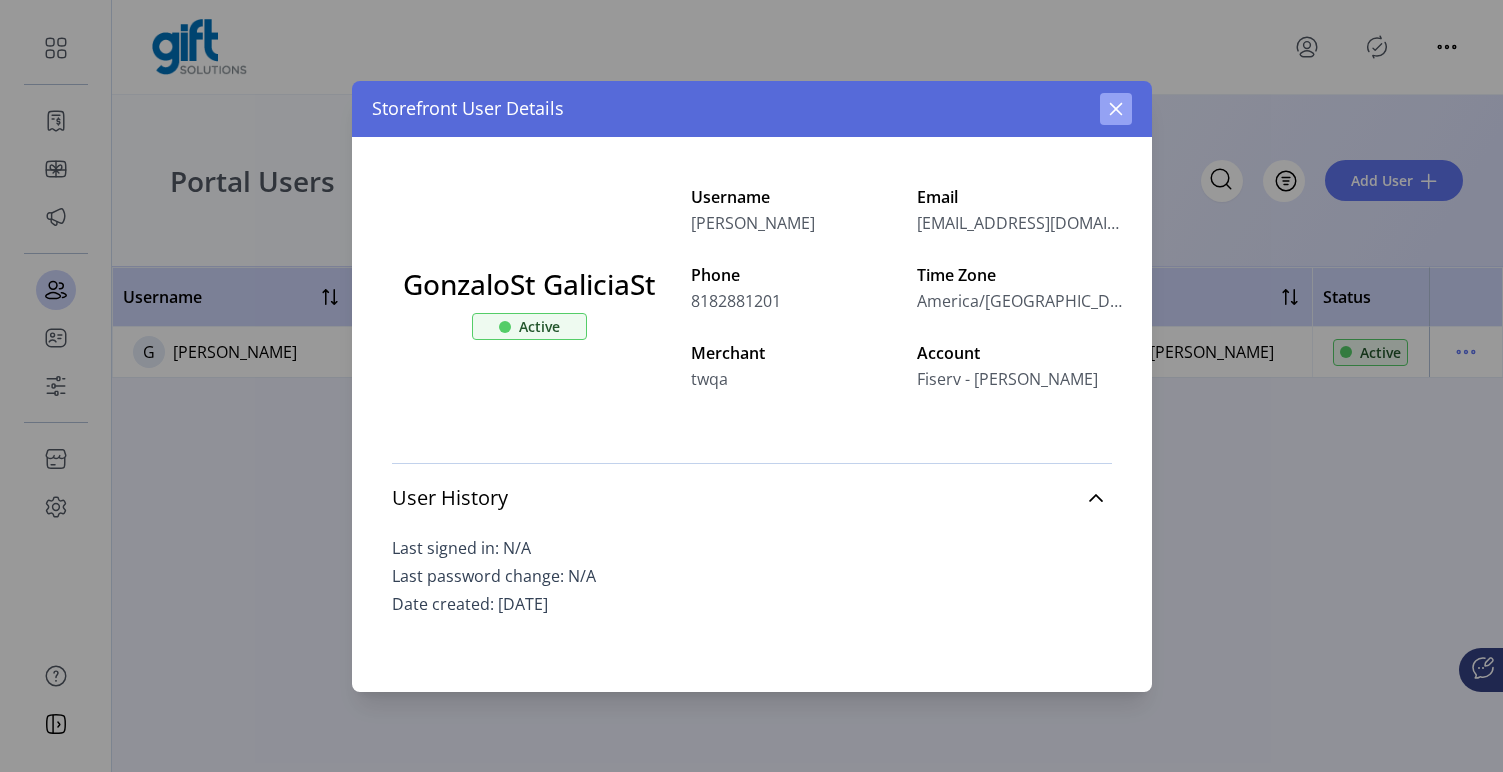 click 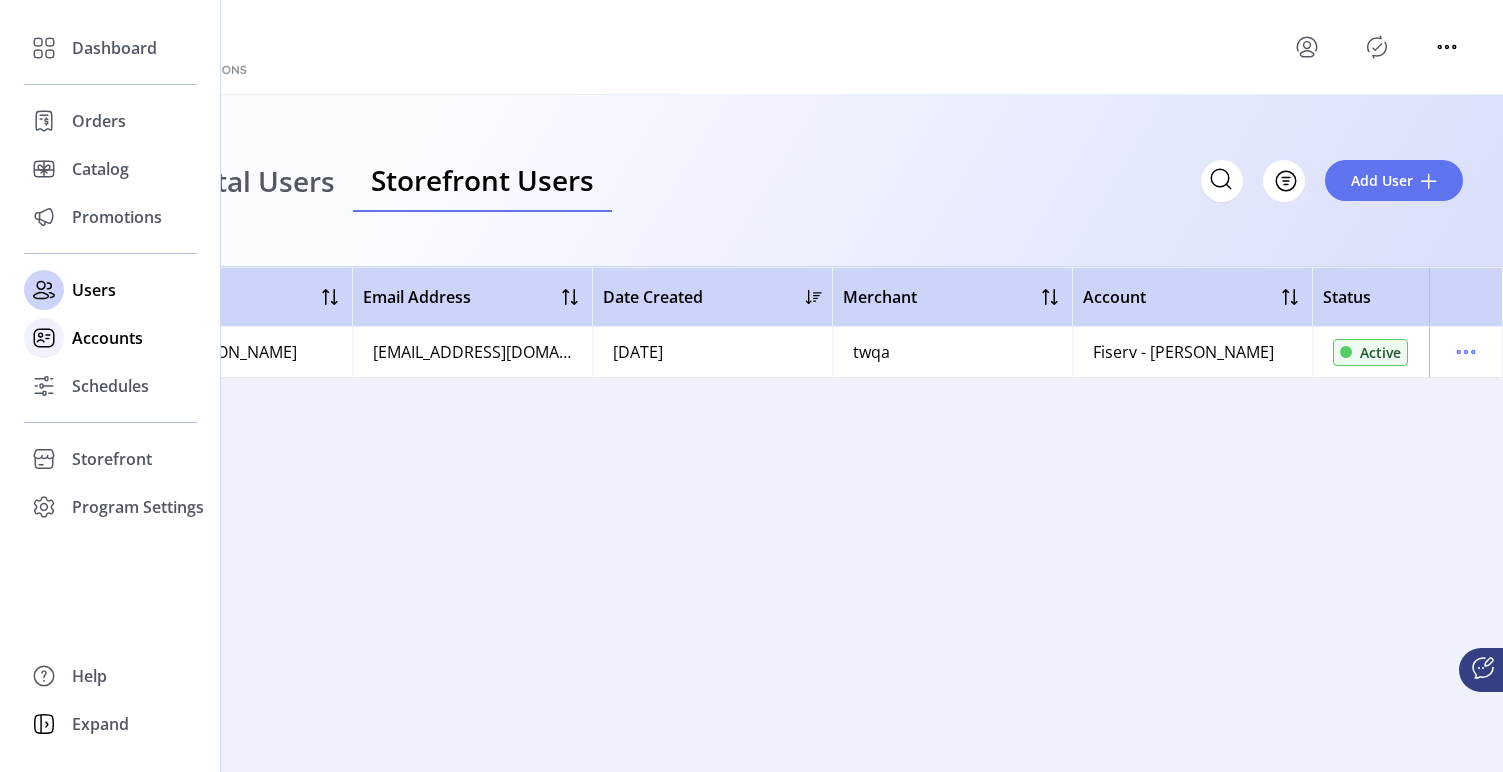 click on "Accounts" 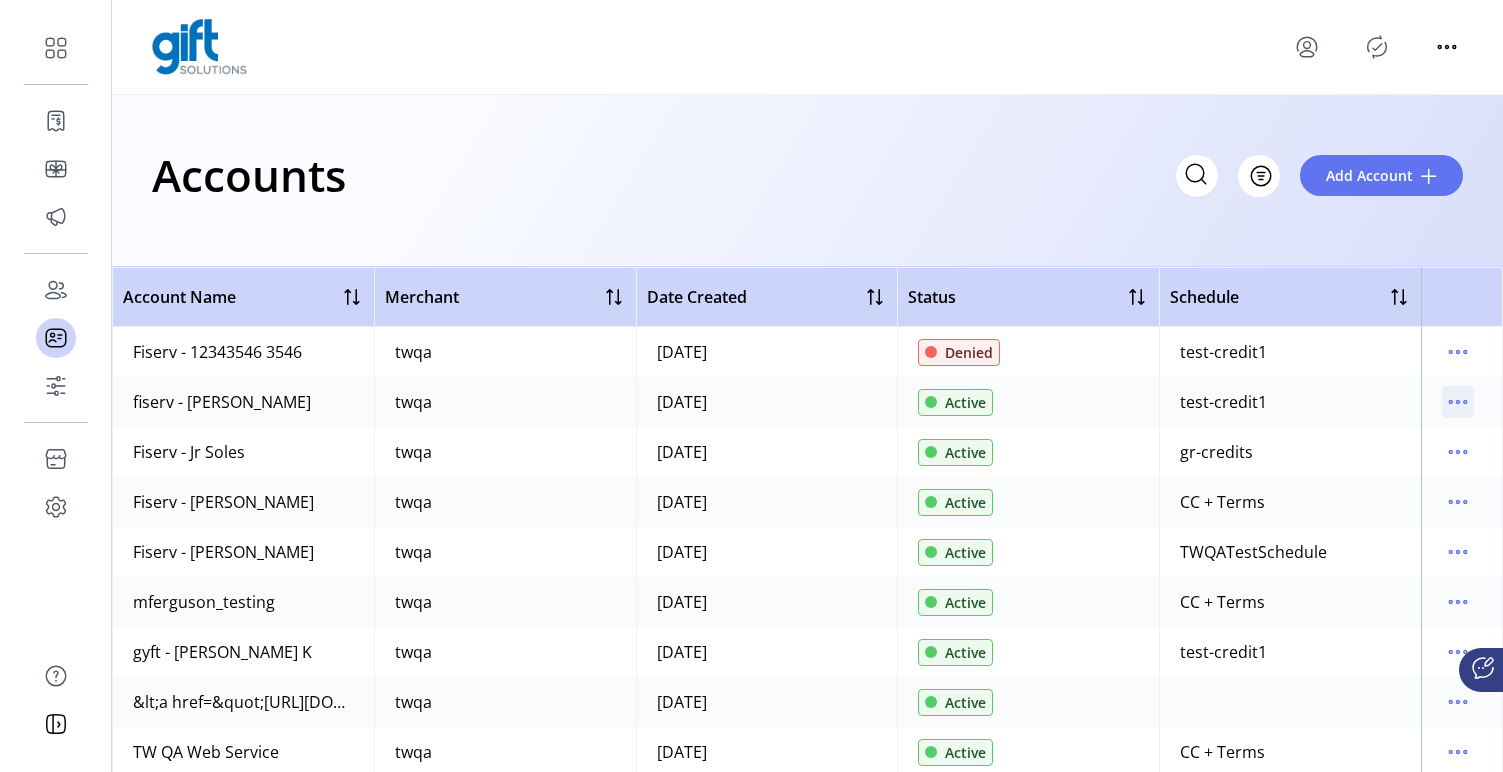 click 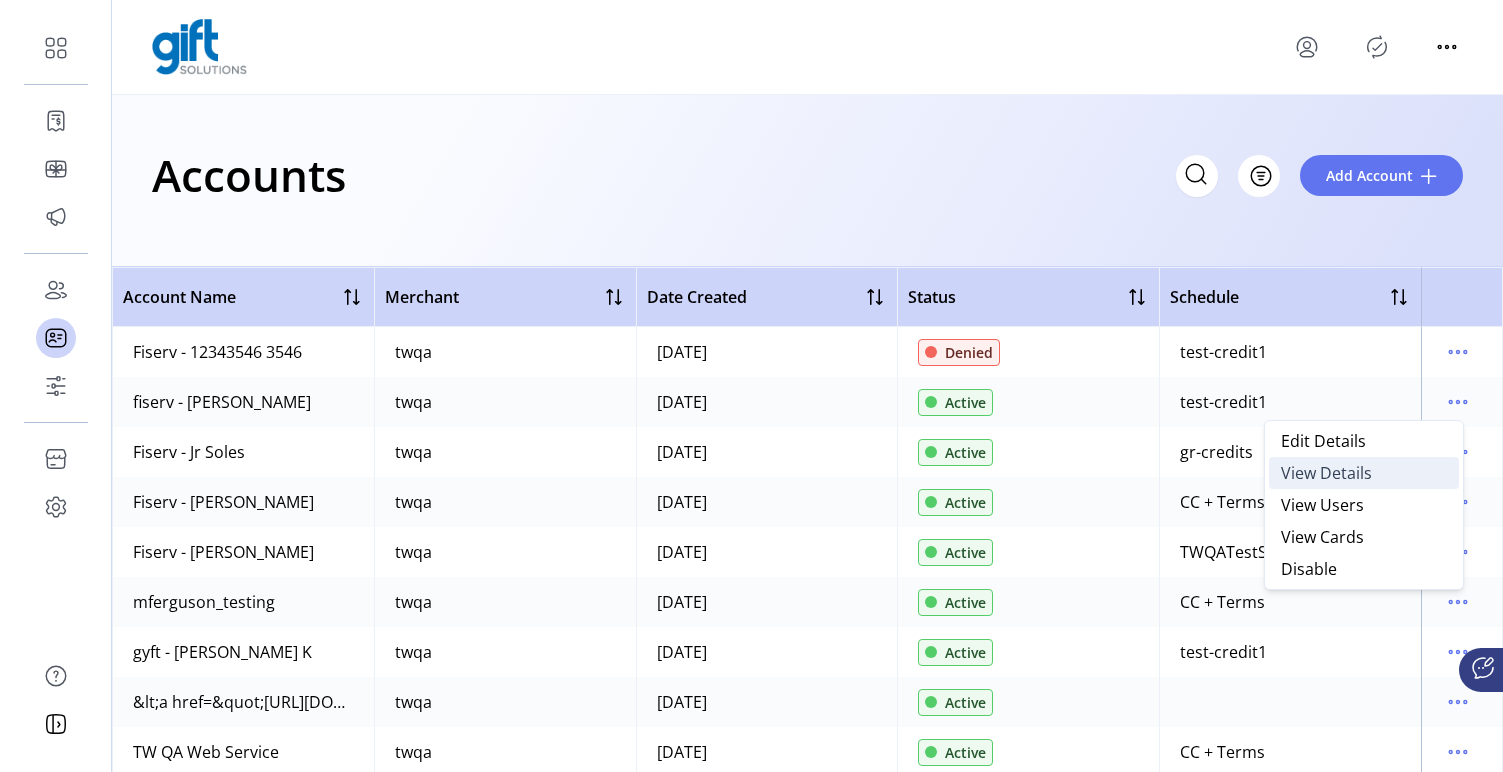 click on "View Details" at bounding box center (1326, 473) 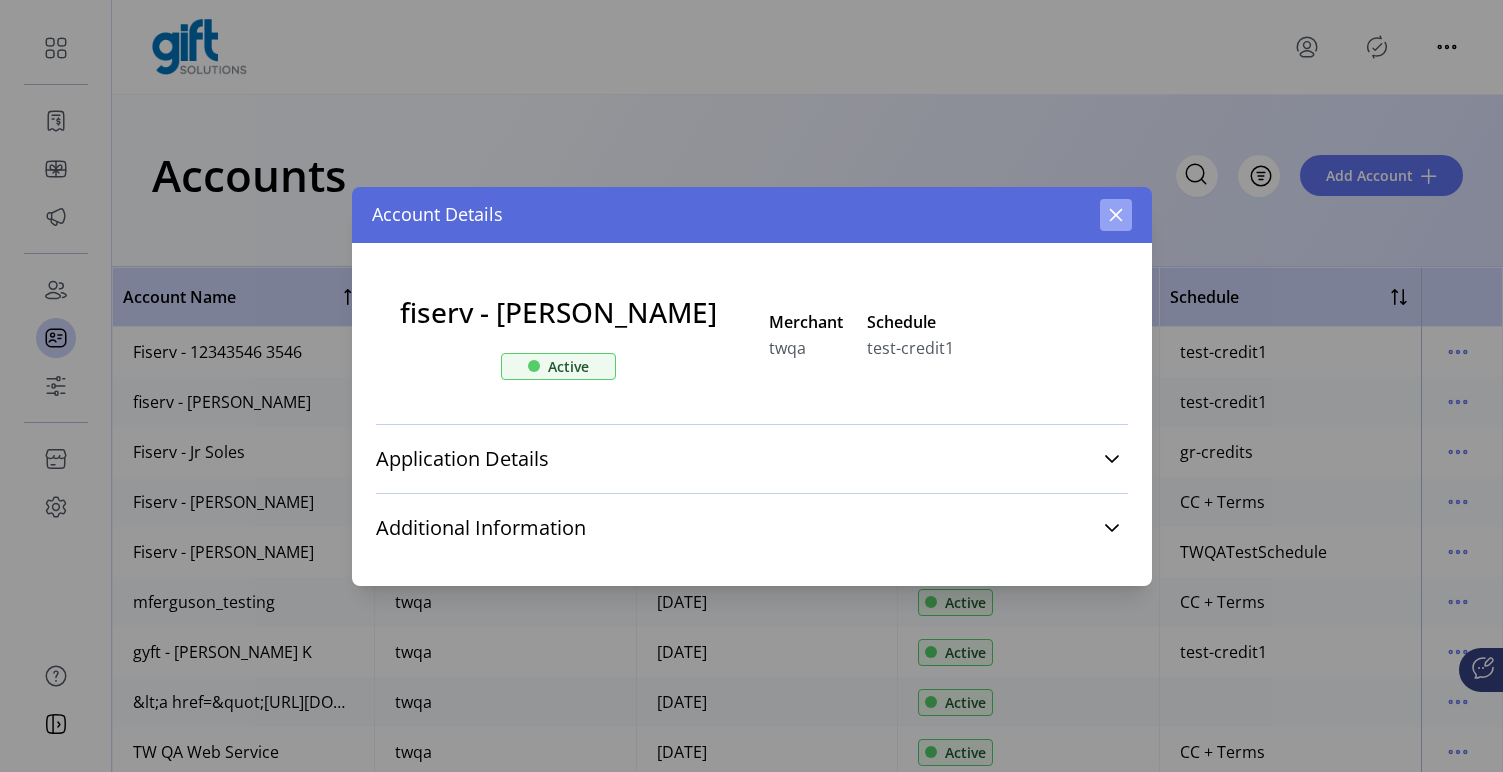 click 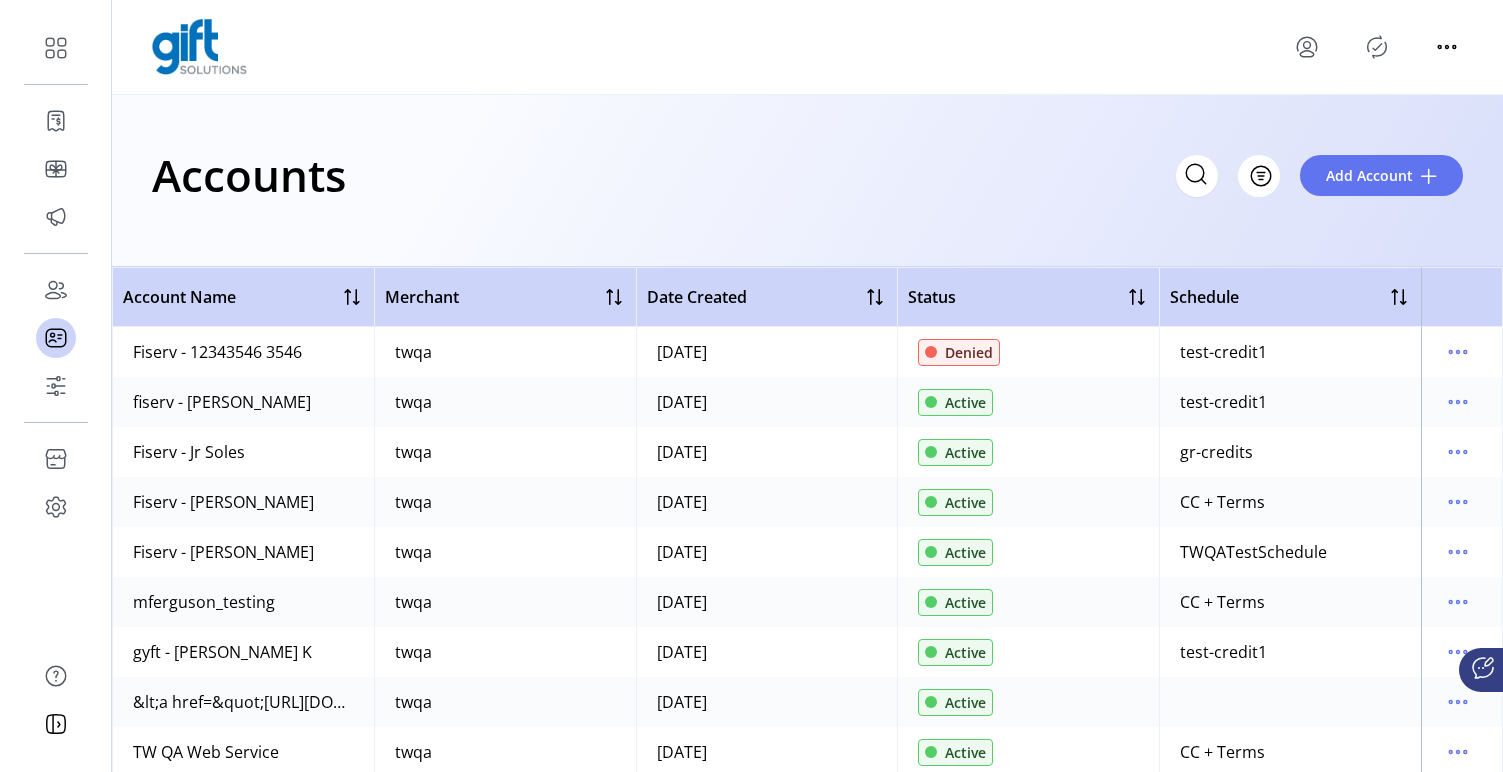 click 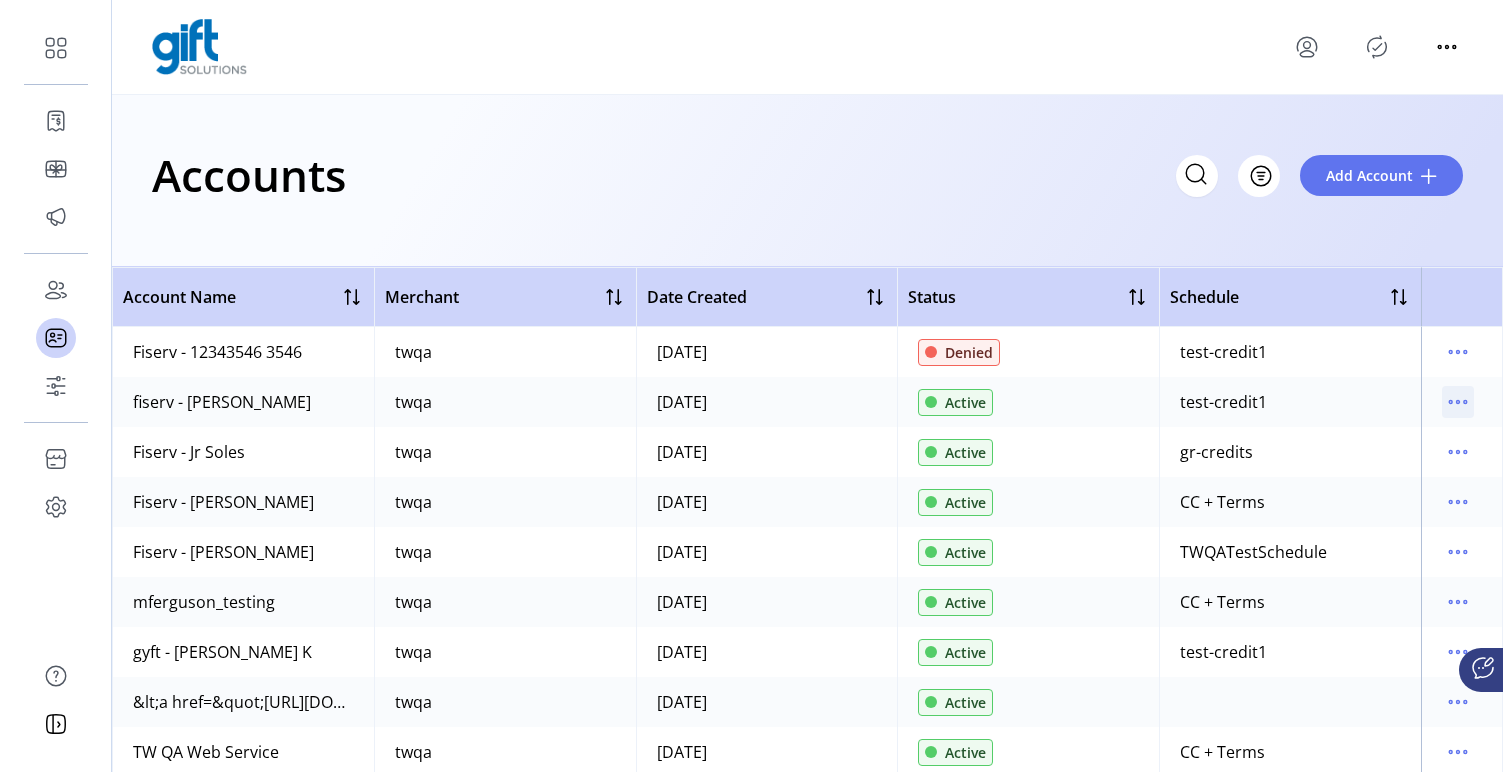 click 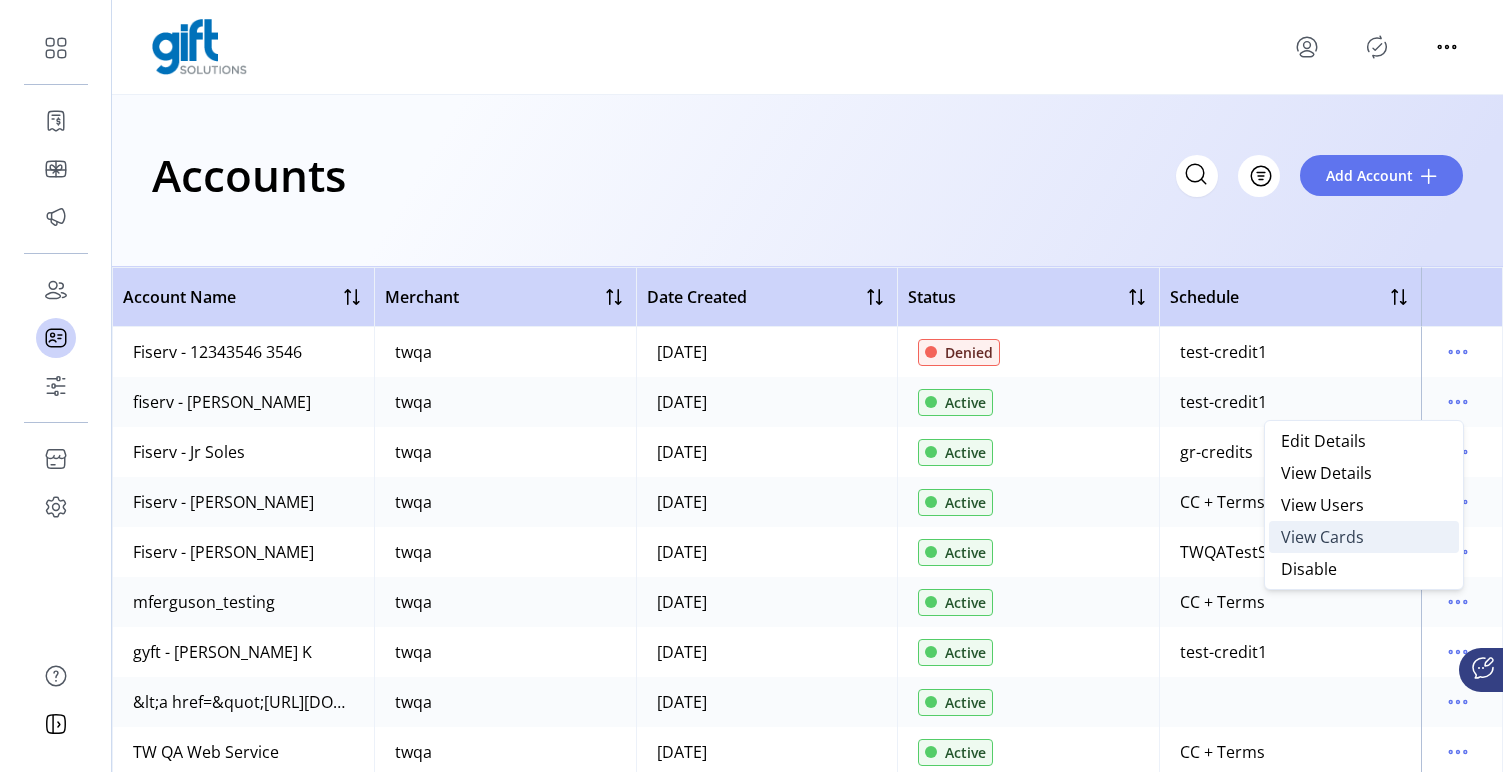 click on "View Cards" at bounding box center (1322, 537) 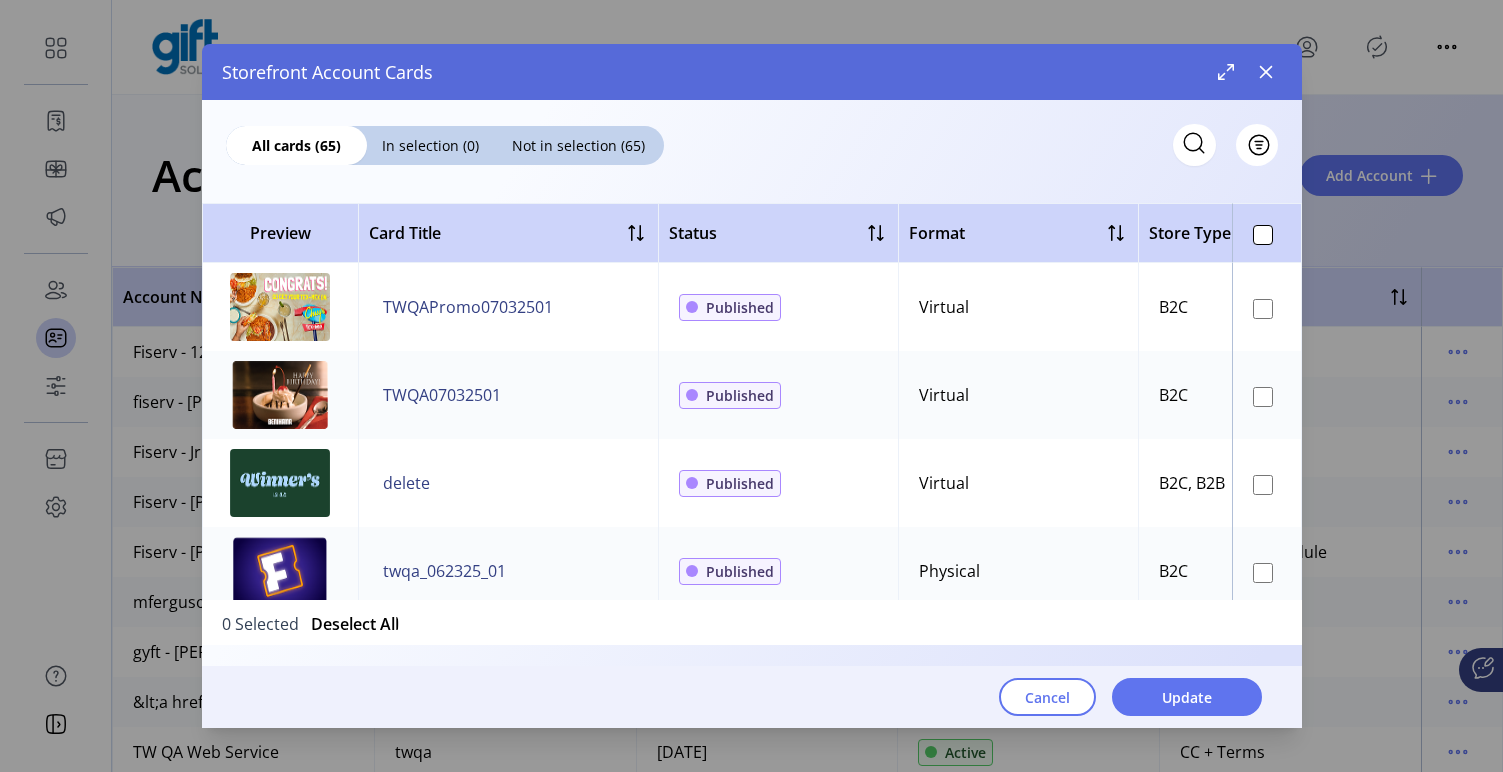 click on "Storefront Account Cards" at bounding box center (752, 72) 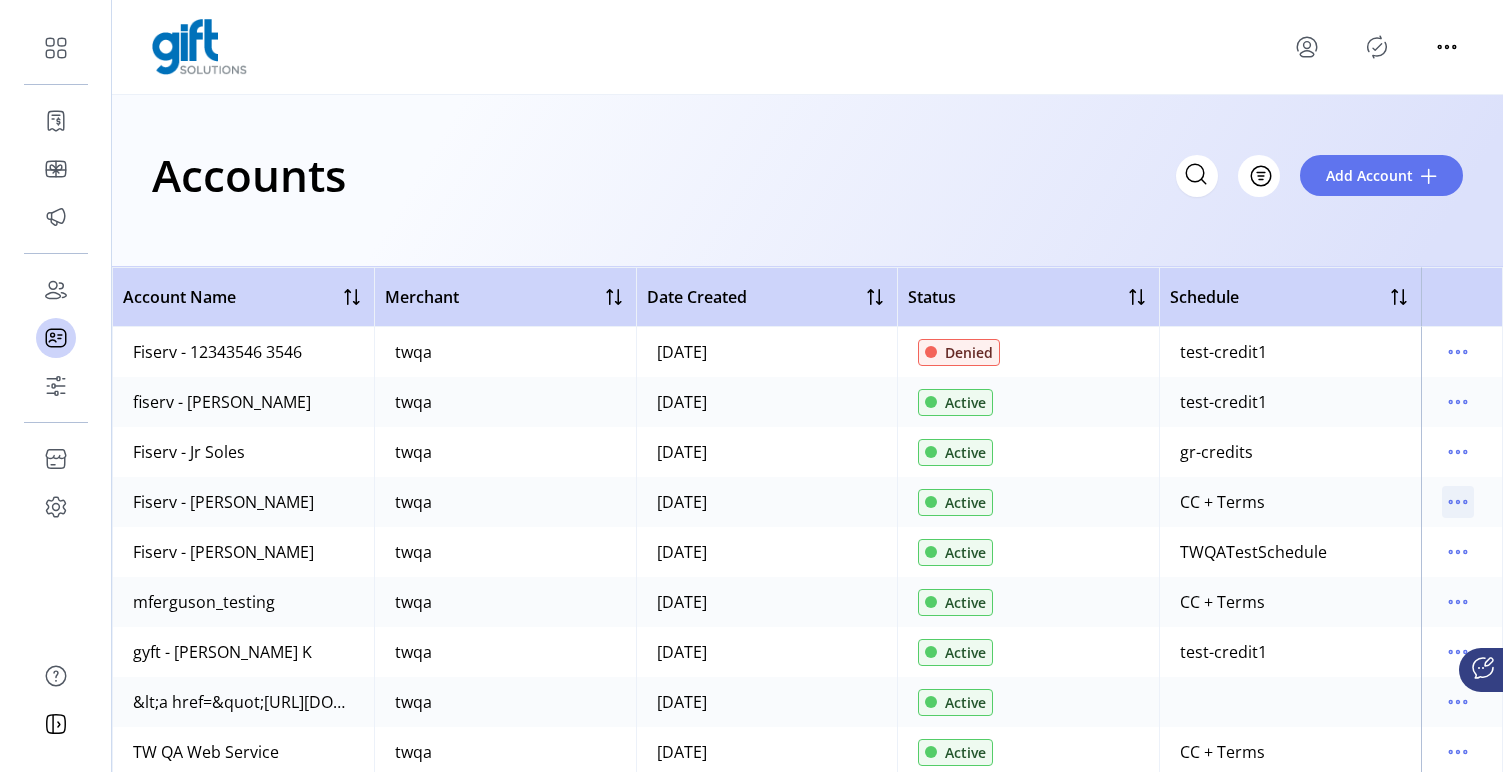 click 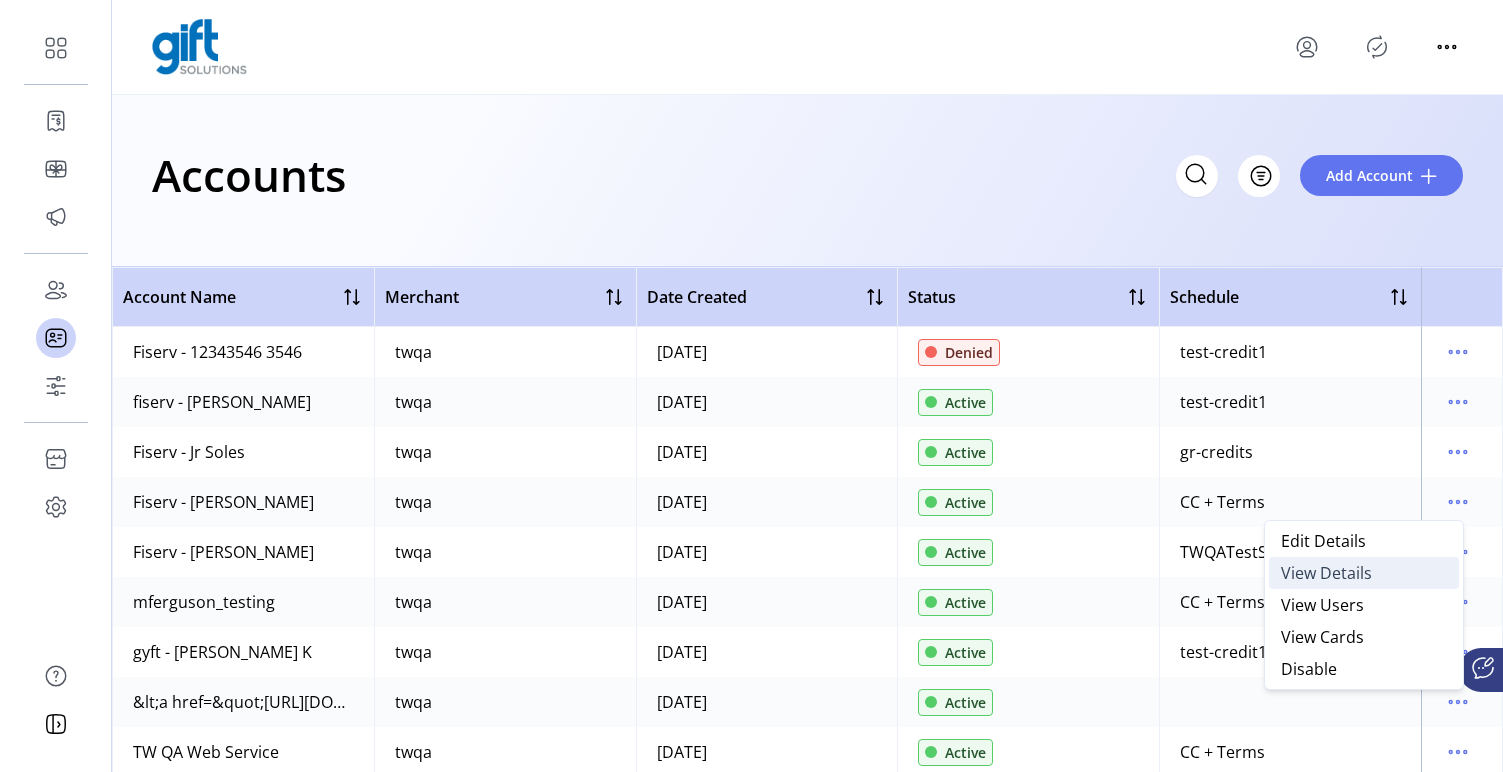 click on "View Details" at bounding box center [1326, 573] 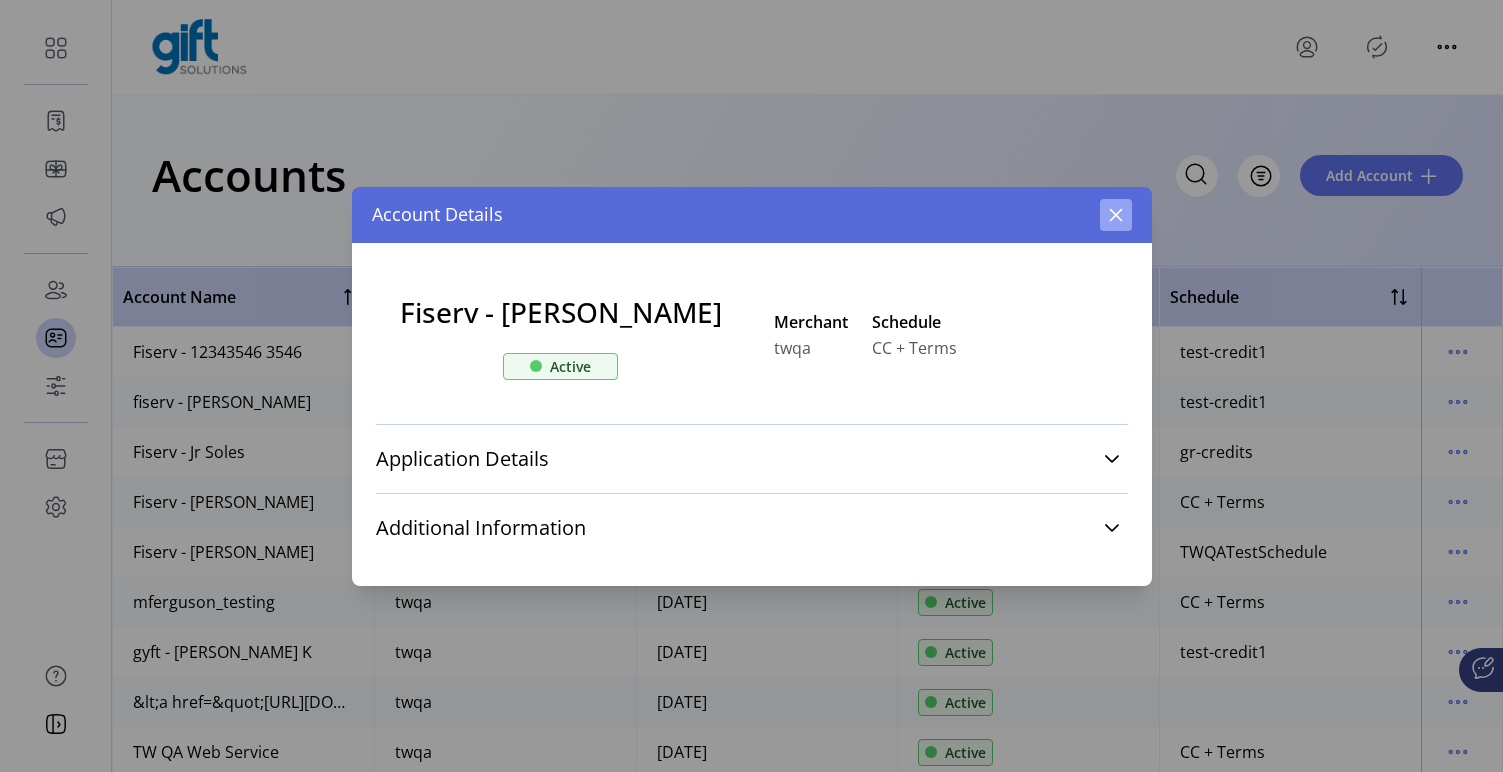 click 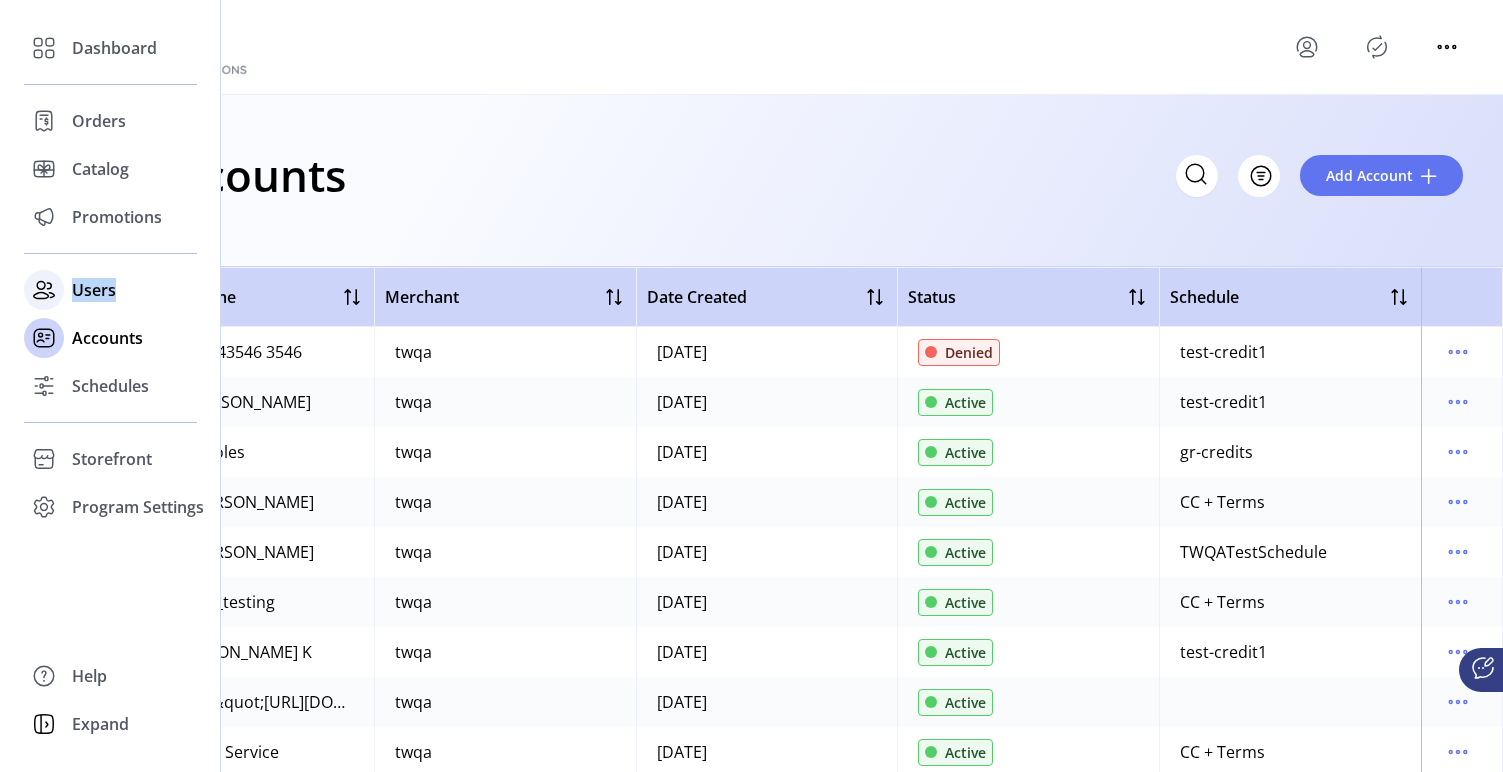 click on "Users" 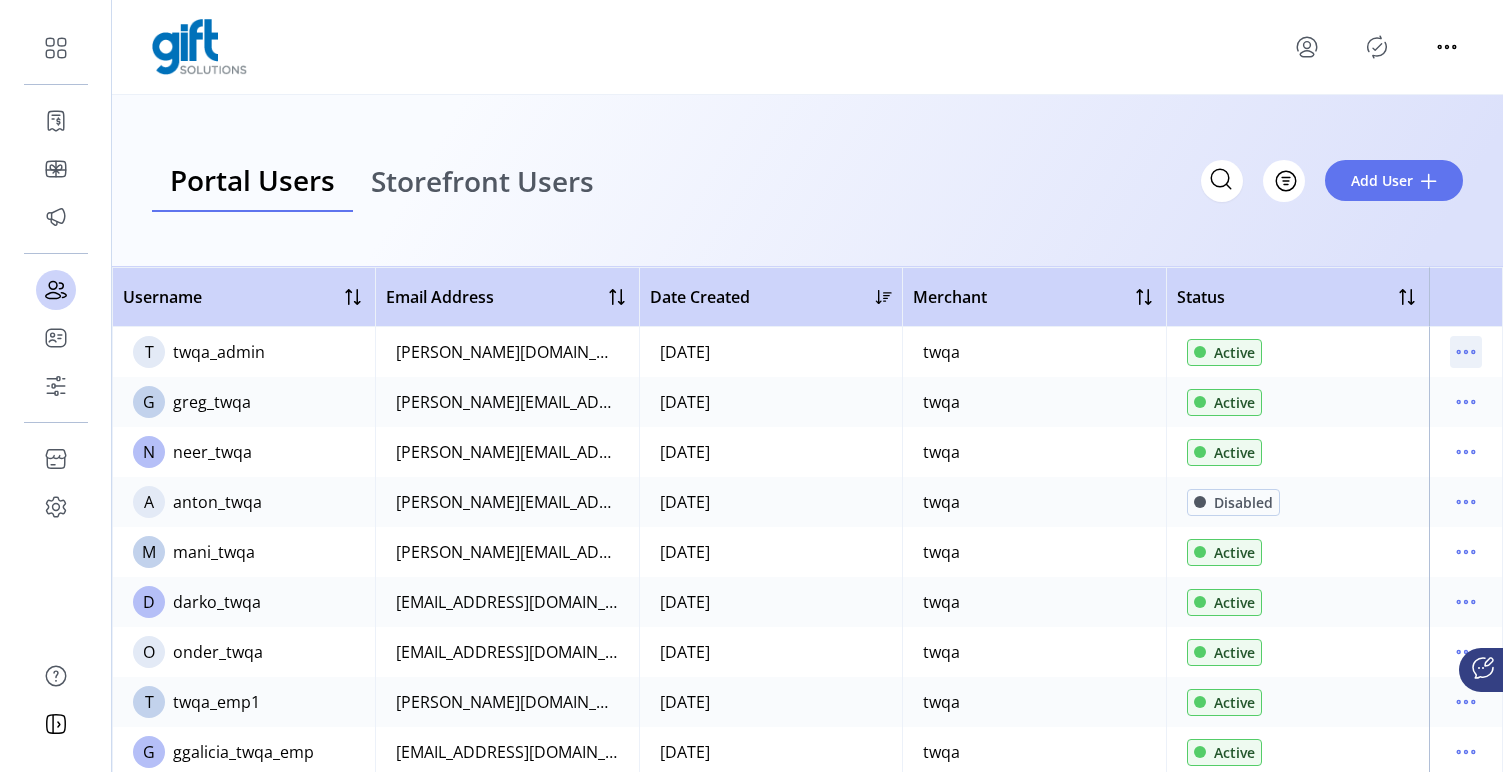 click 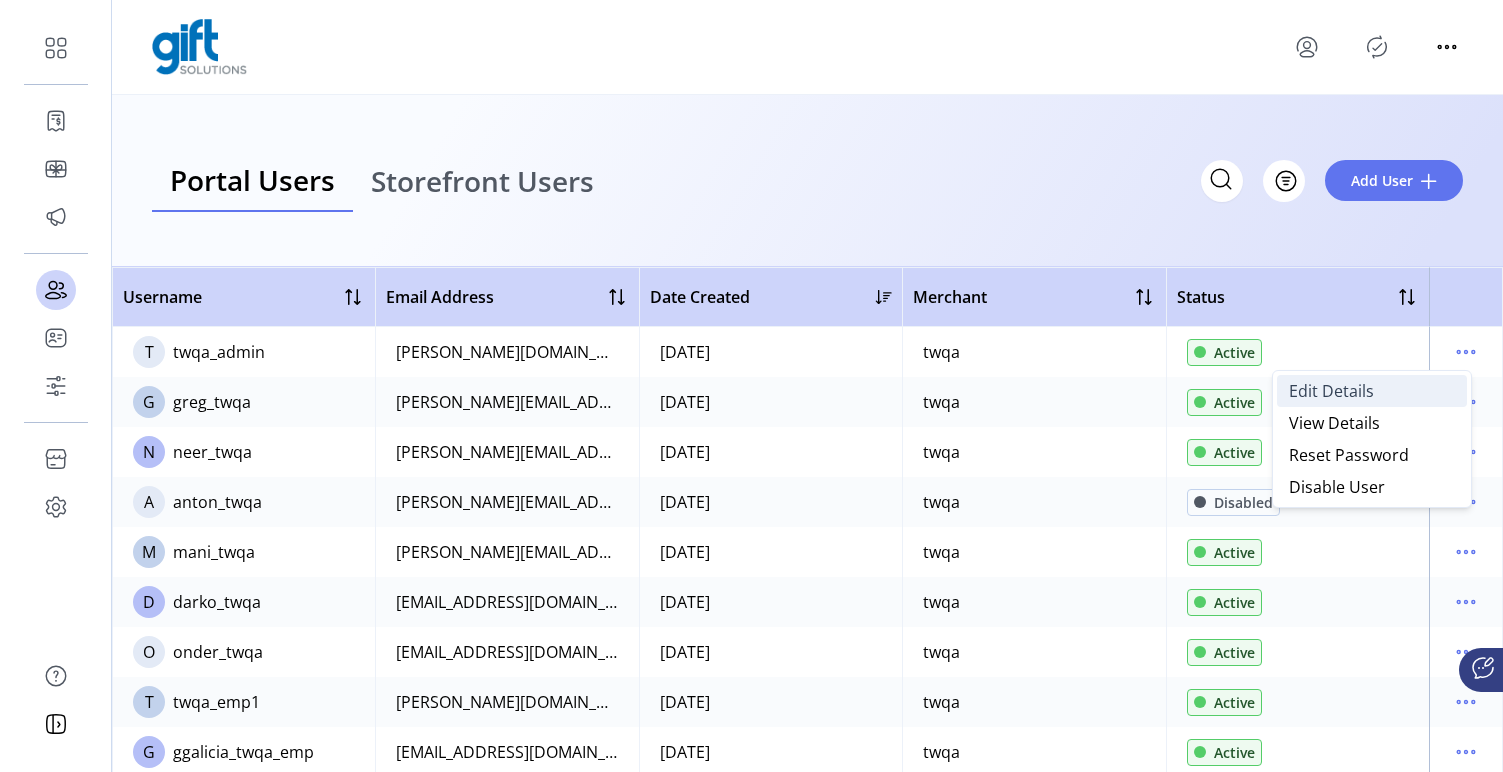 click on "Edit Details" at bounding box center (1331, 391) 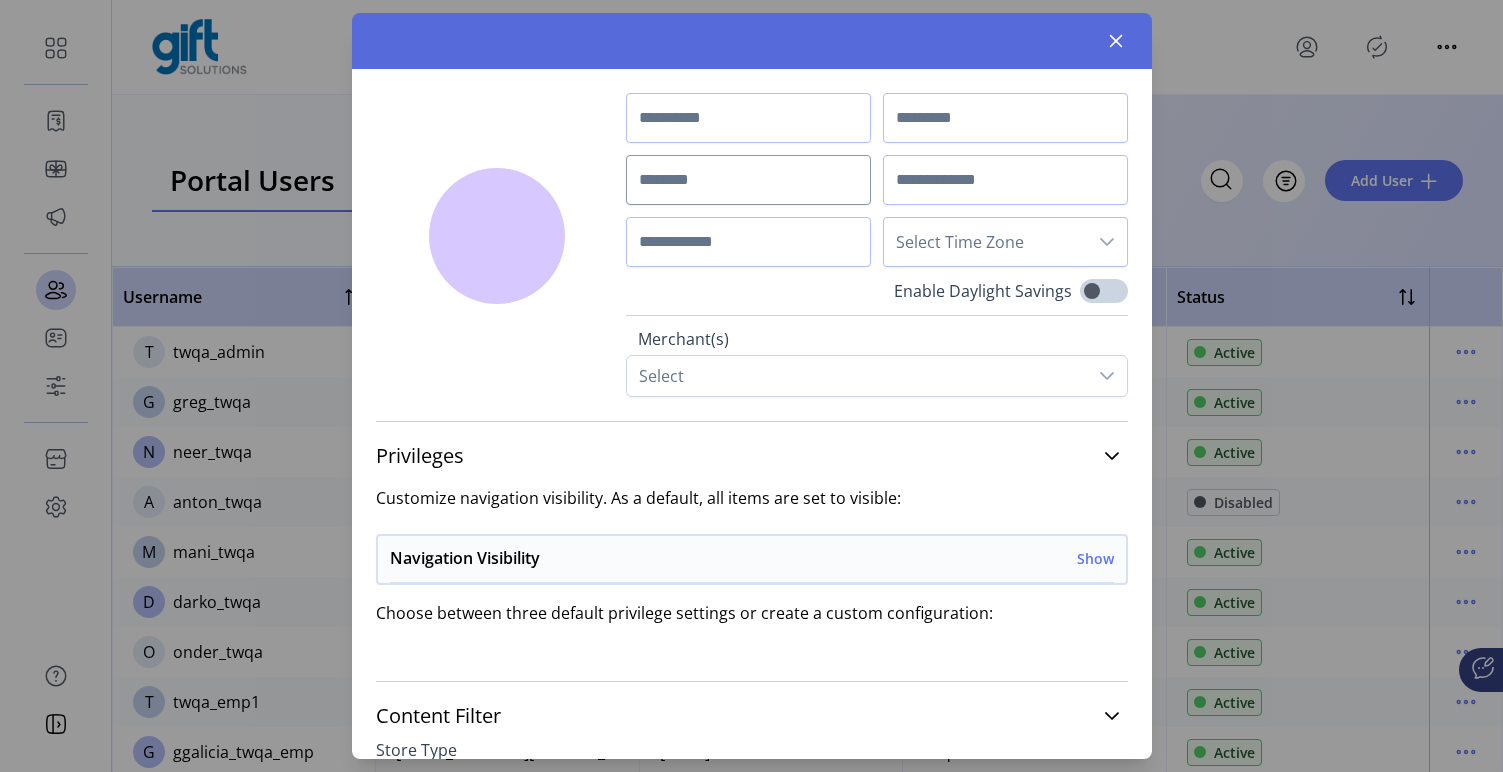 type on "**********" 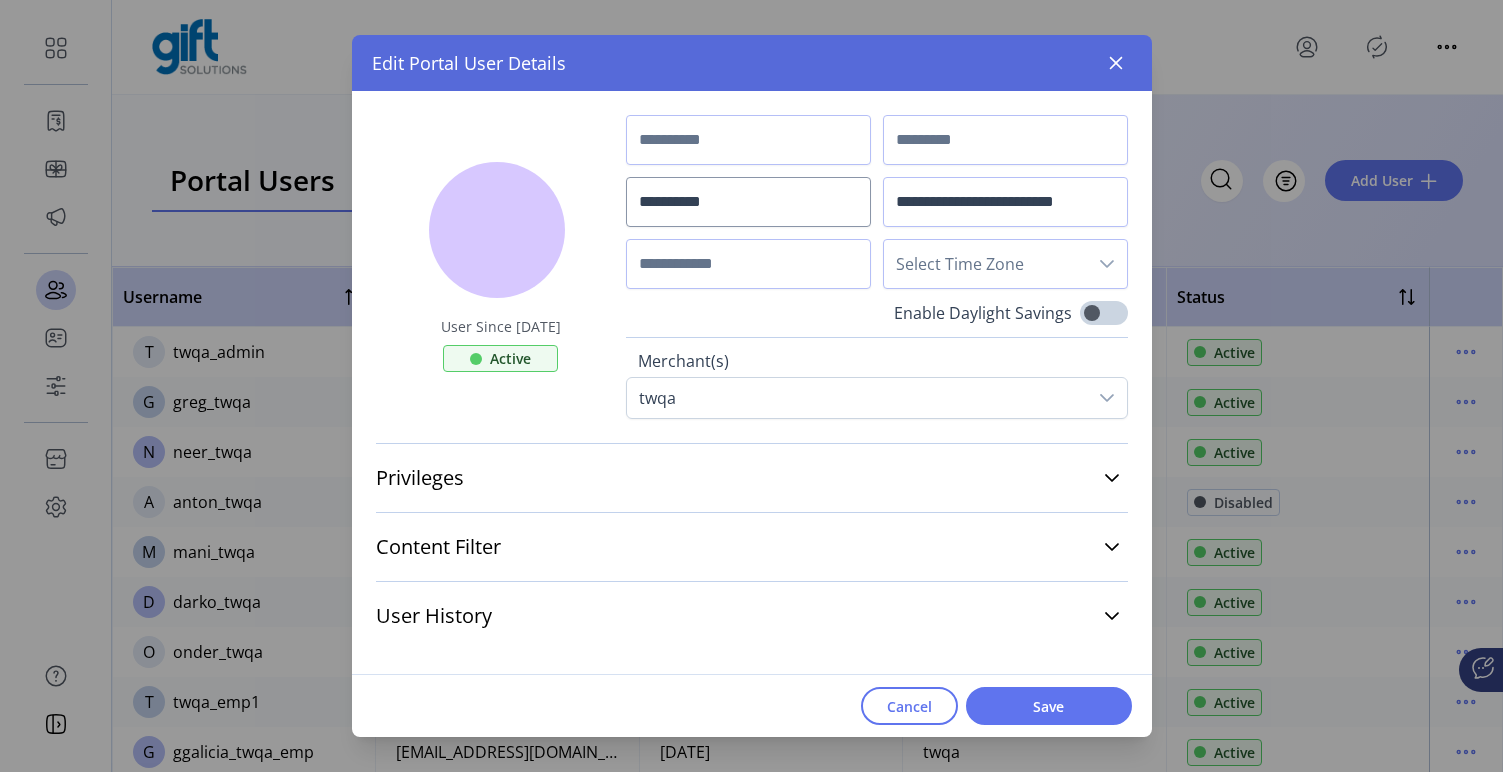 click on "Cancel" at bounding box center (909, 706) 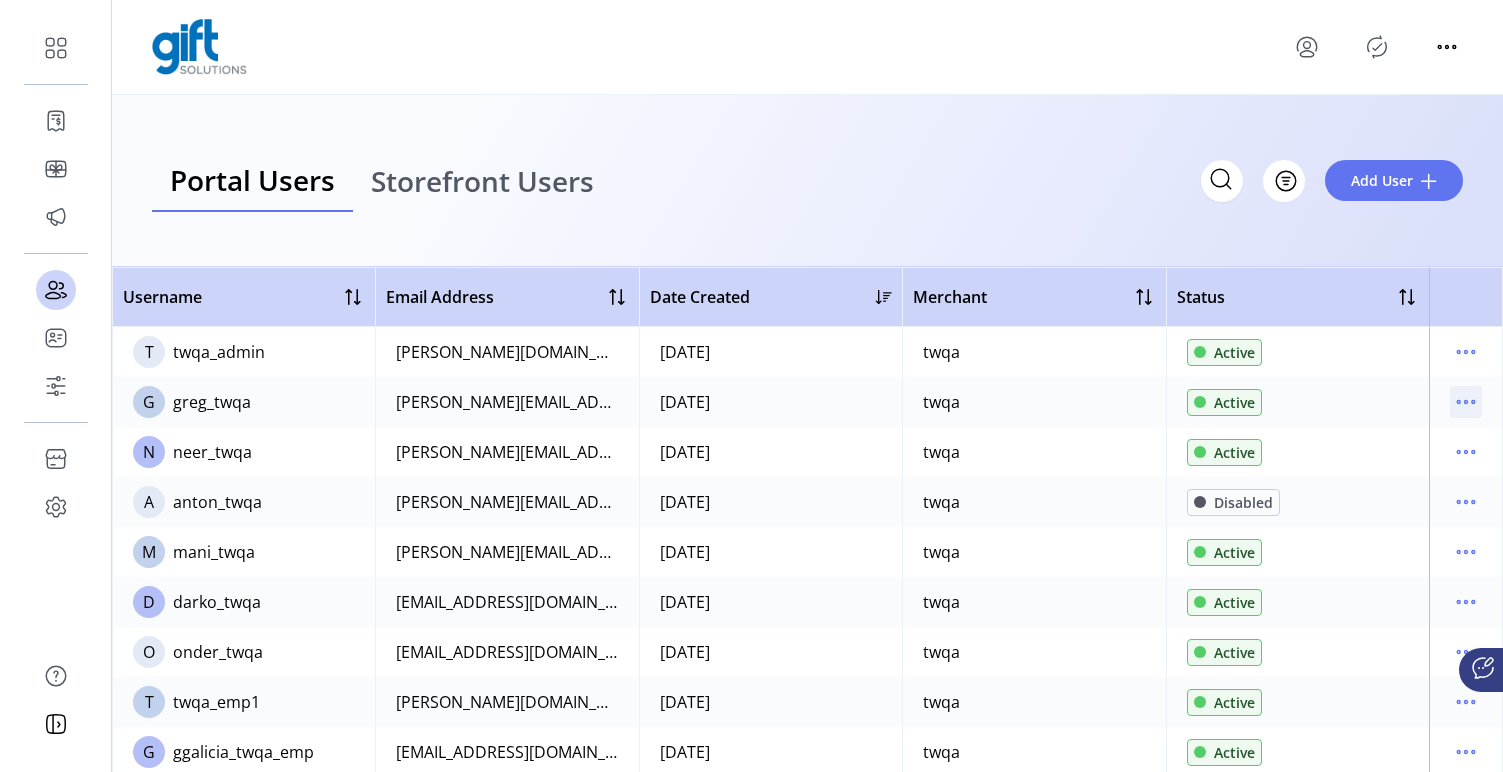 click 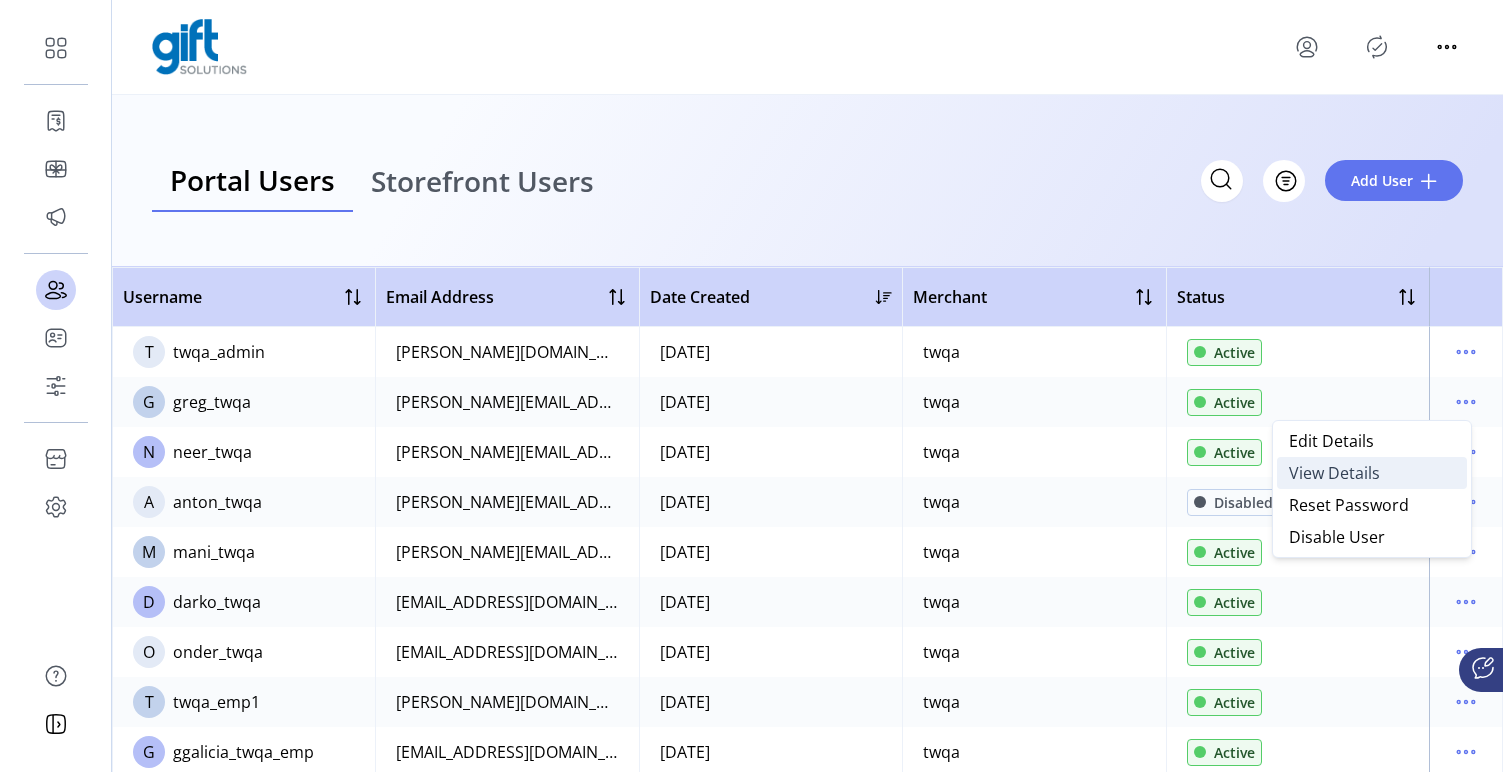 click on "View Details" at bounding box center [1334, 473] 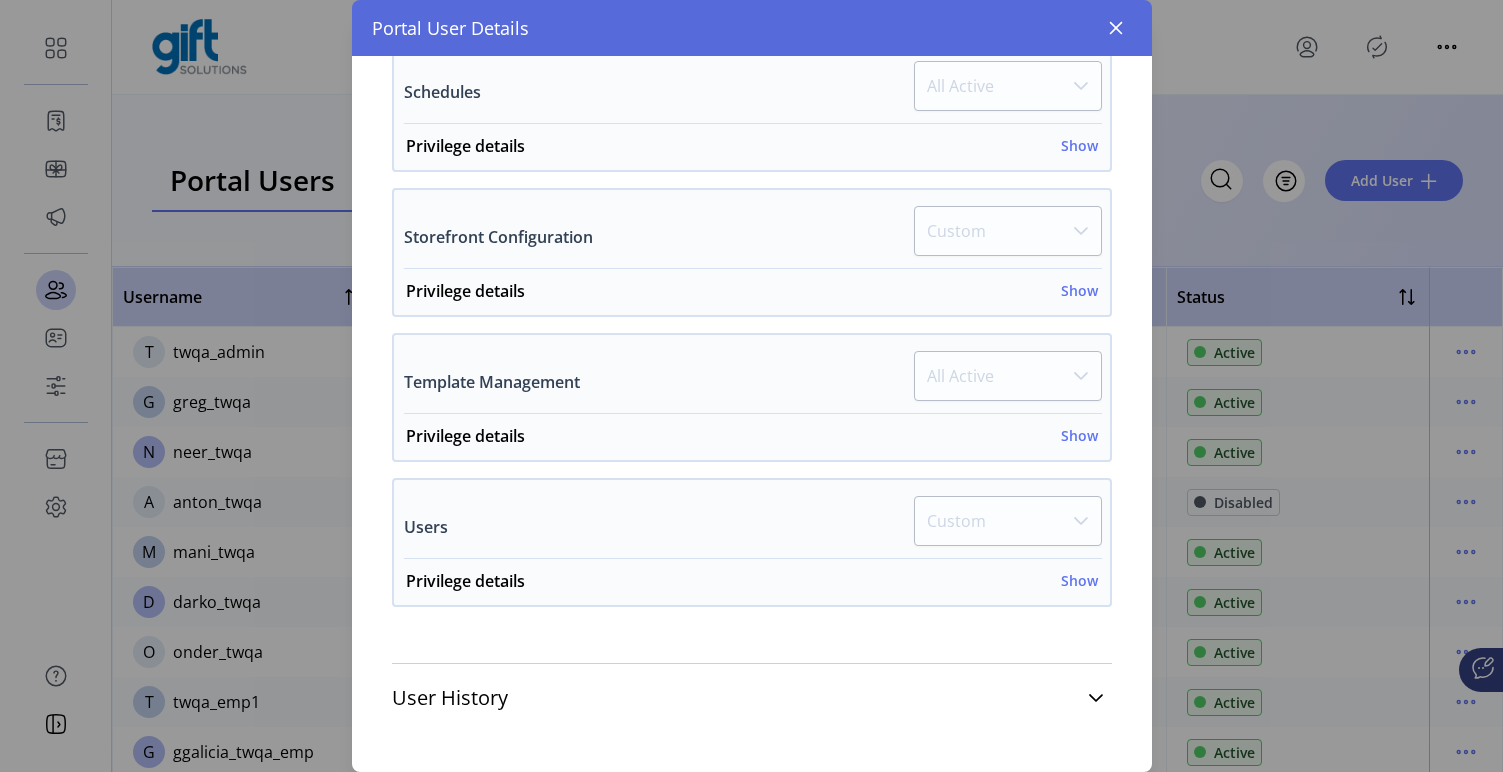 scroll, scrollTop: 0, scrollLeft: 0, axis: both 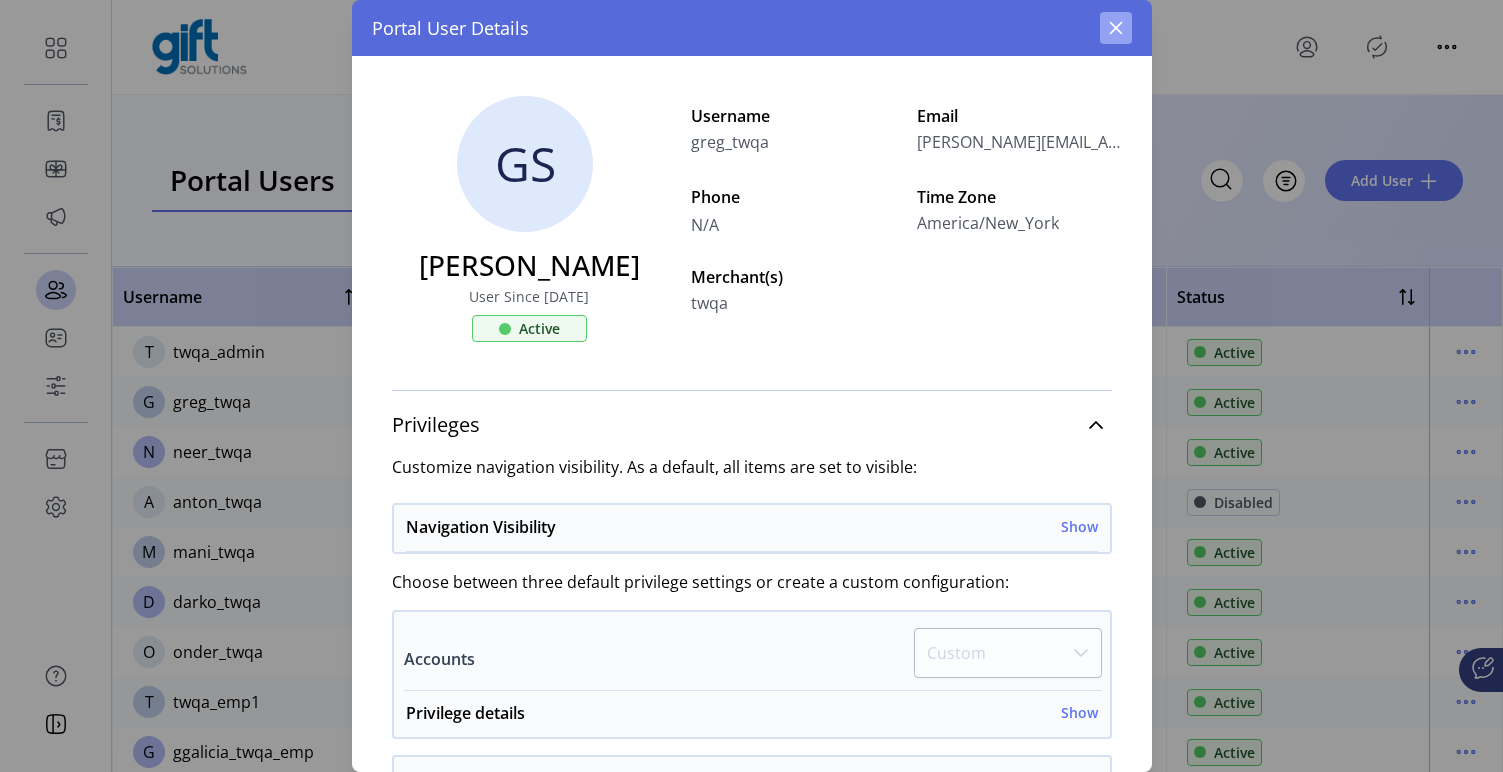 click 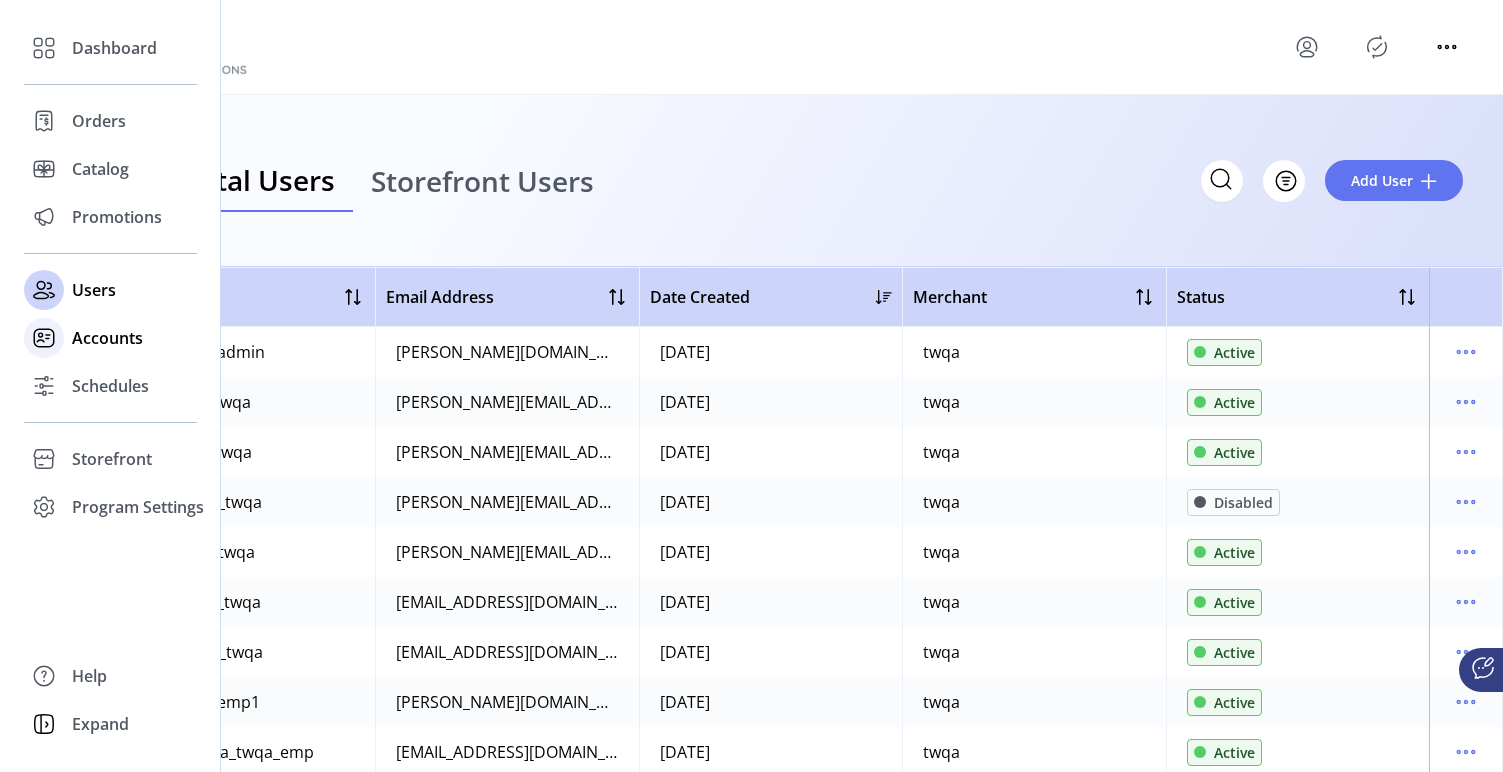 click 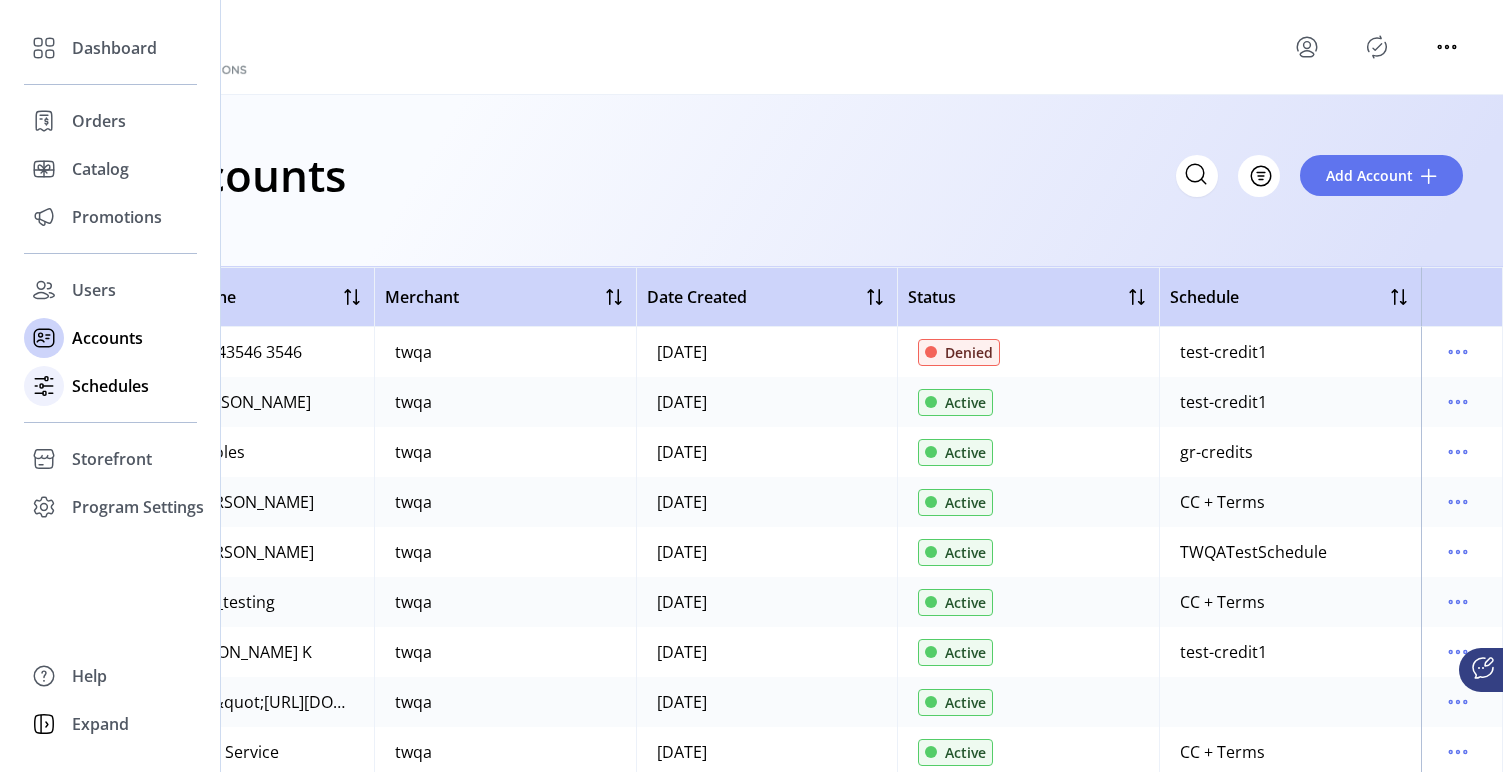 click 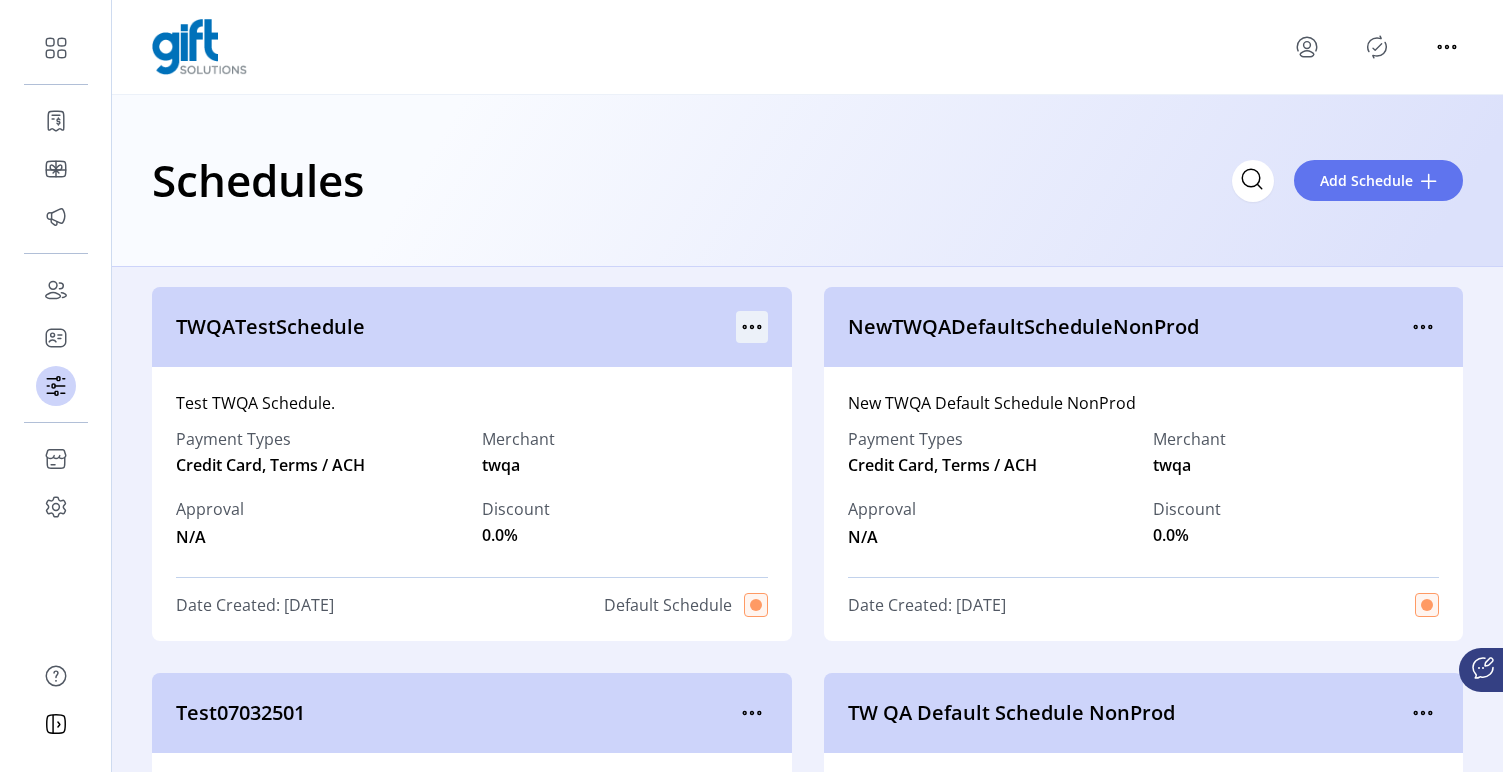 click 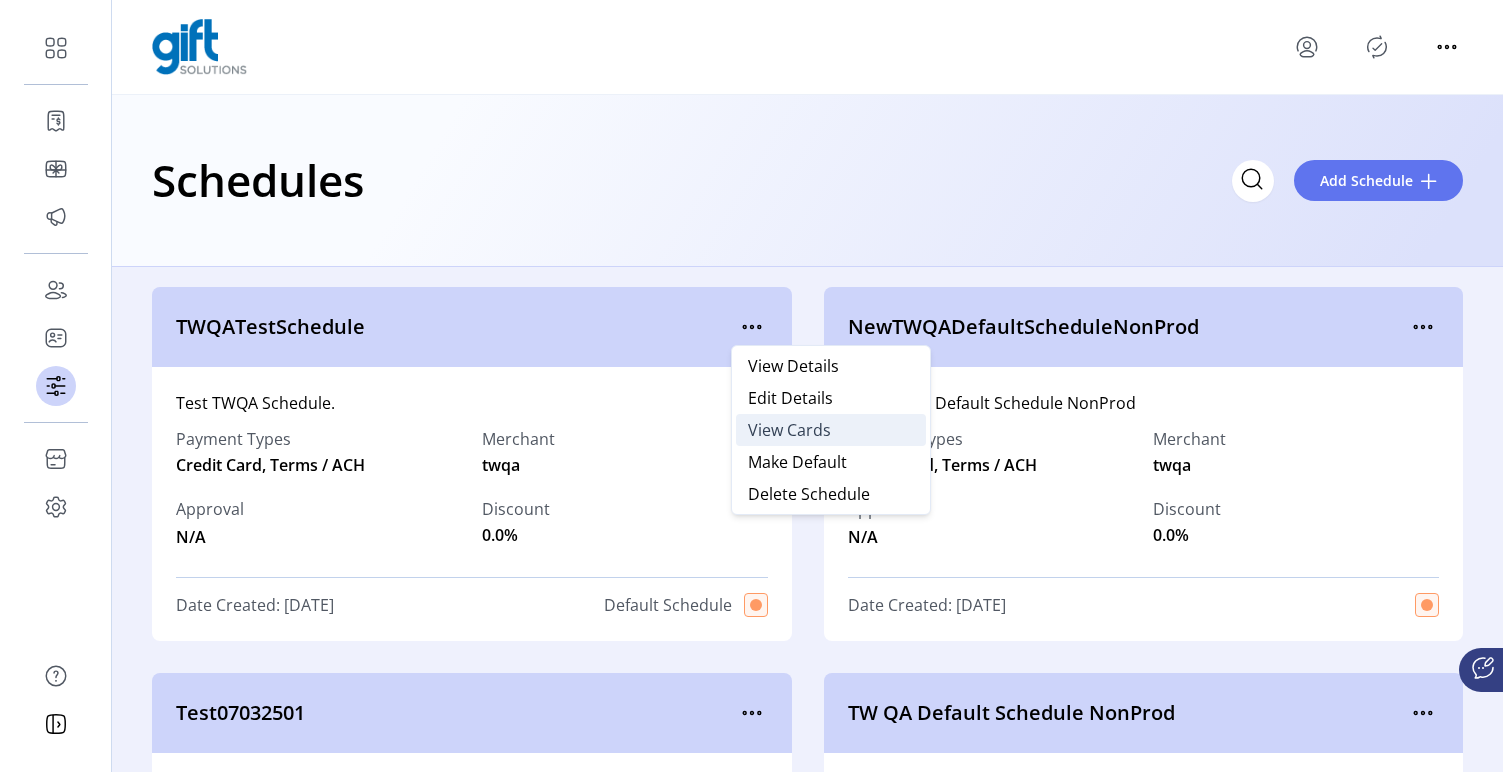click on "View Cards" at bounding box center [789, 430] 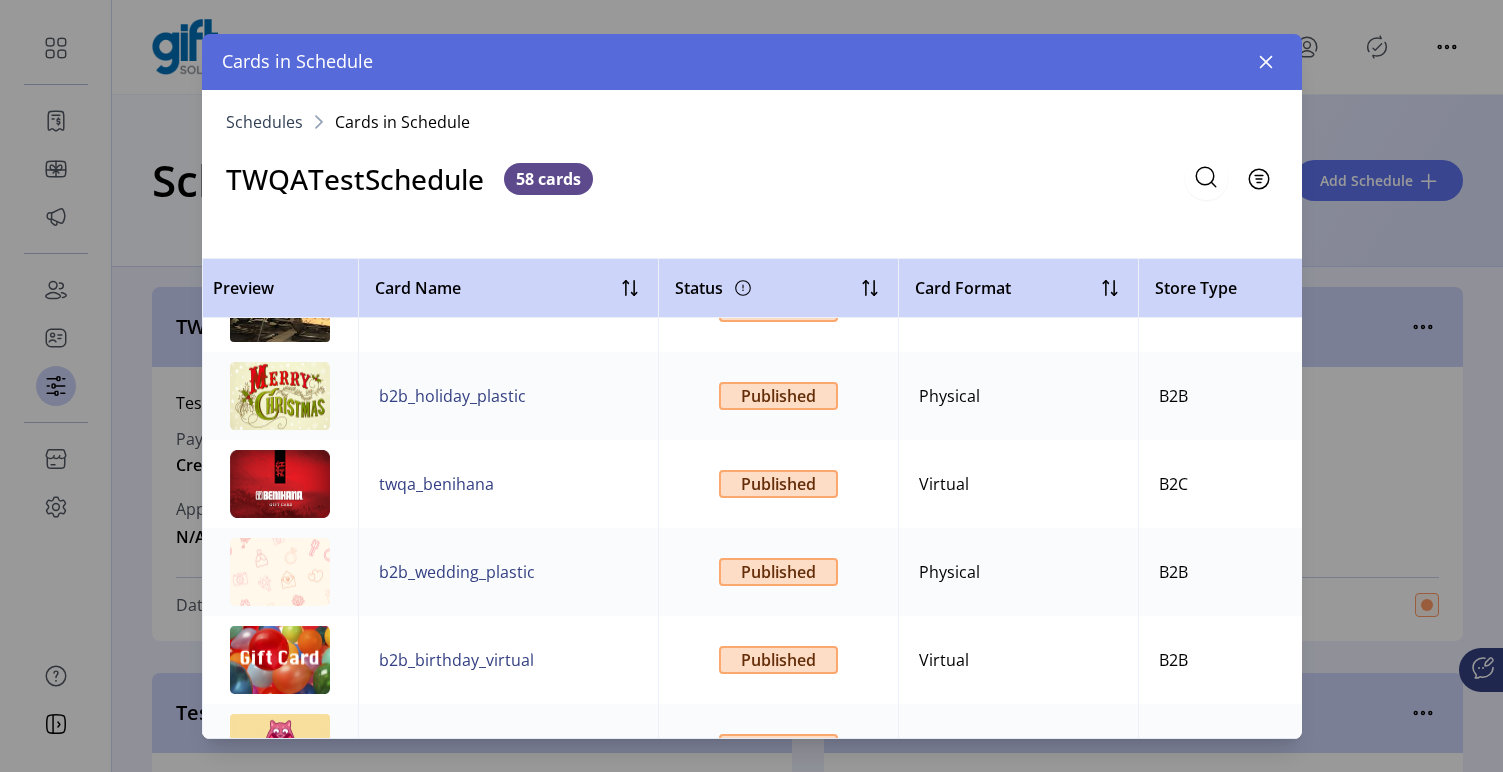 scroll, scrollTop: 0, scrollLeft: 0, axis: both 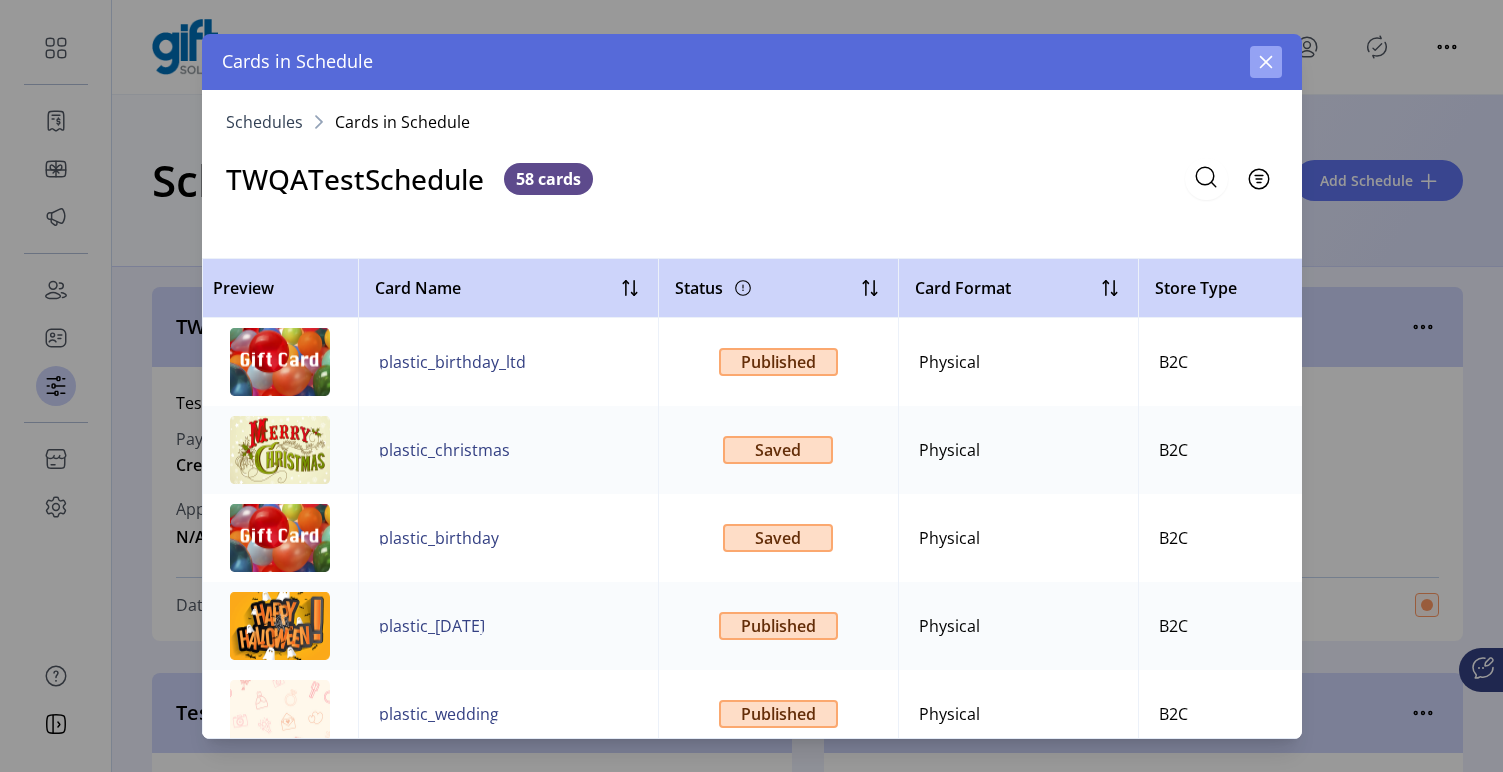 click 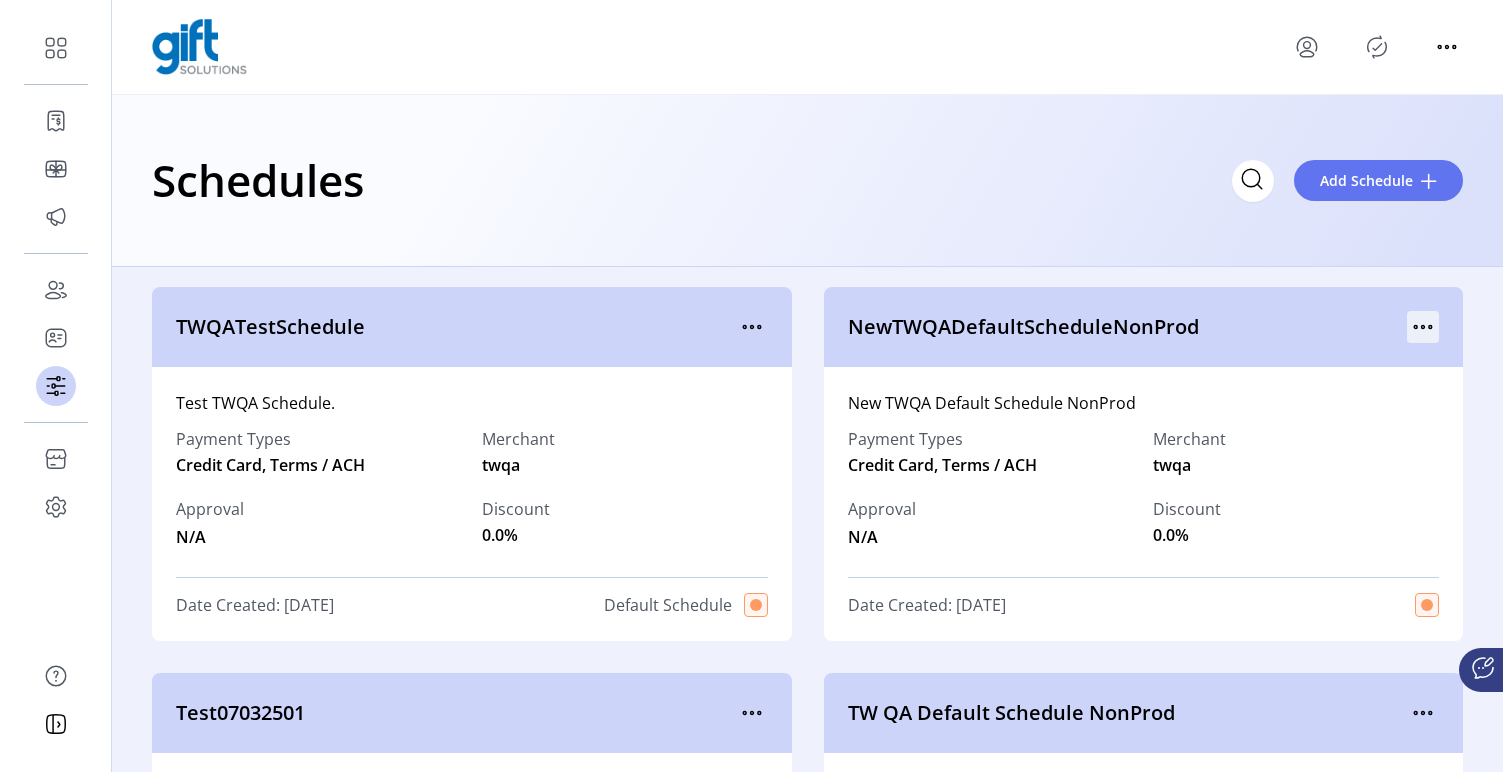 click 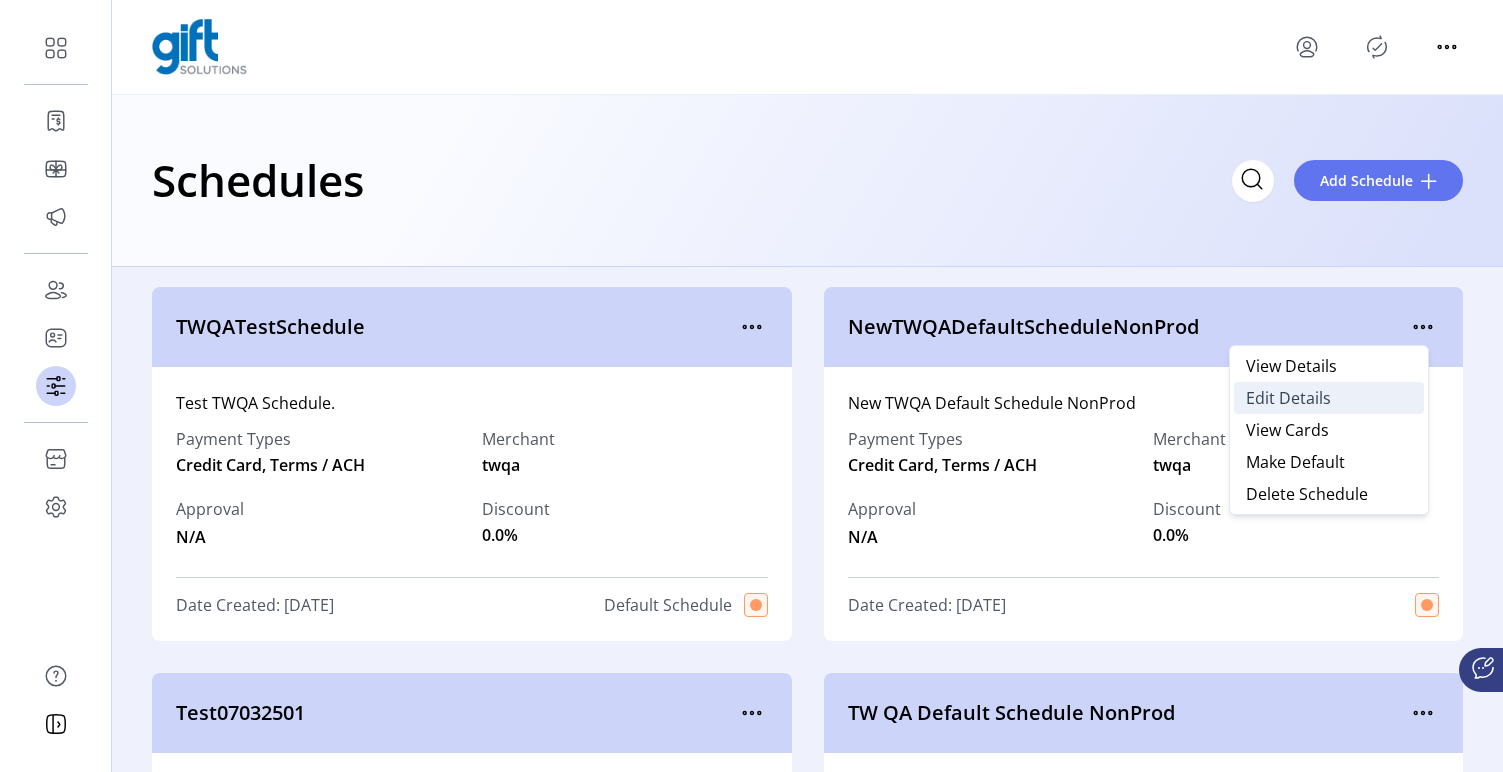 click on "Edit Details" at bounding box center (1288, 398) 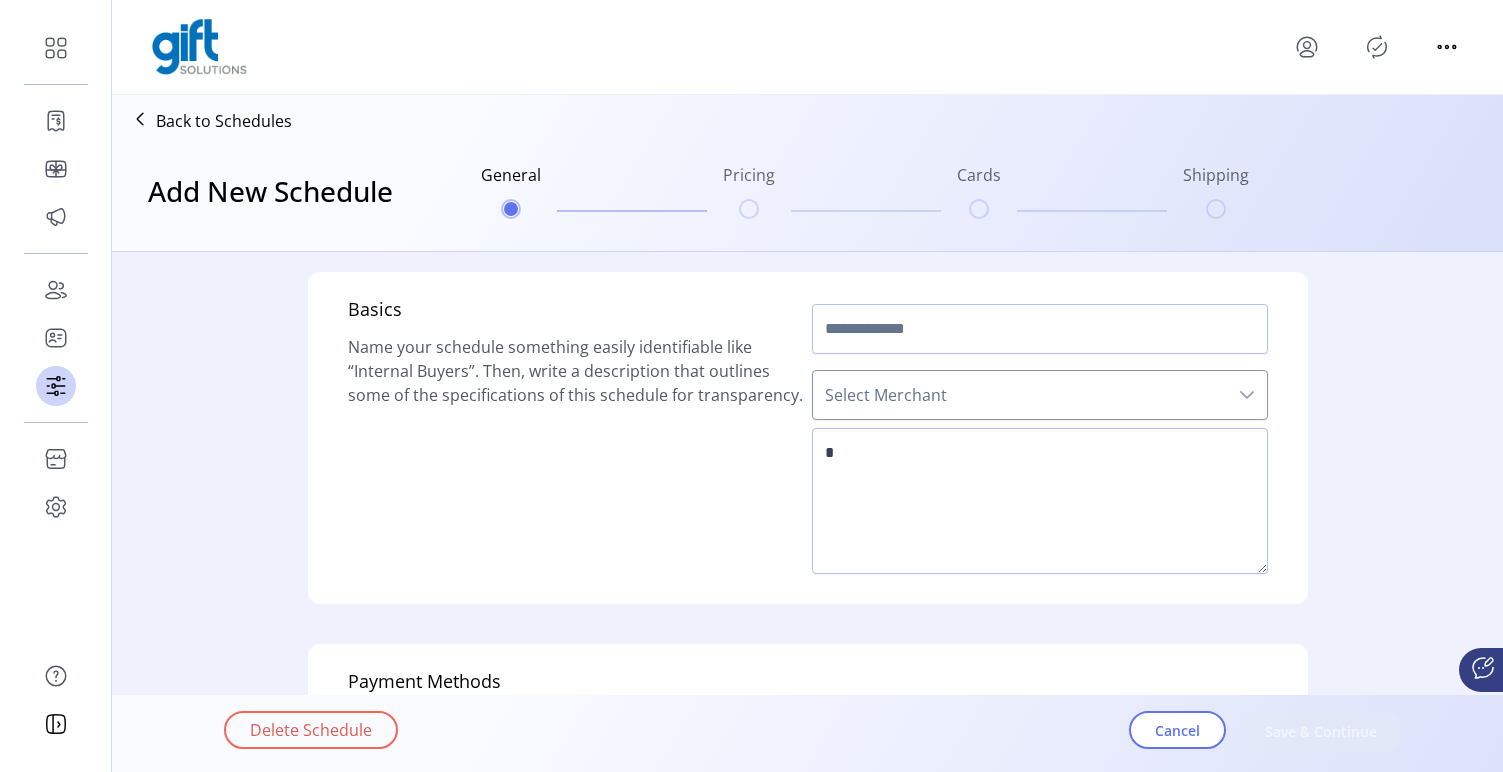type on "*****" 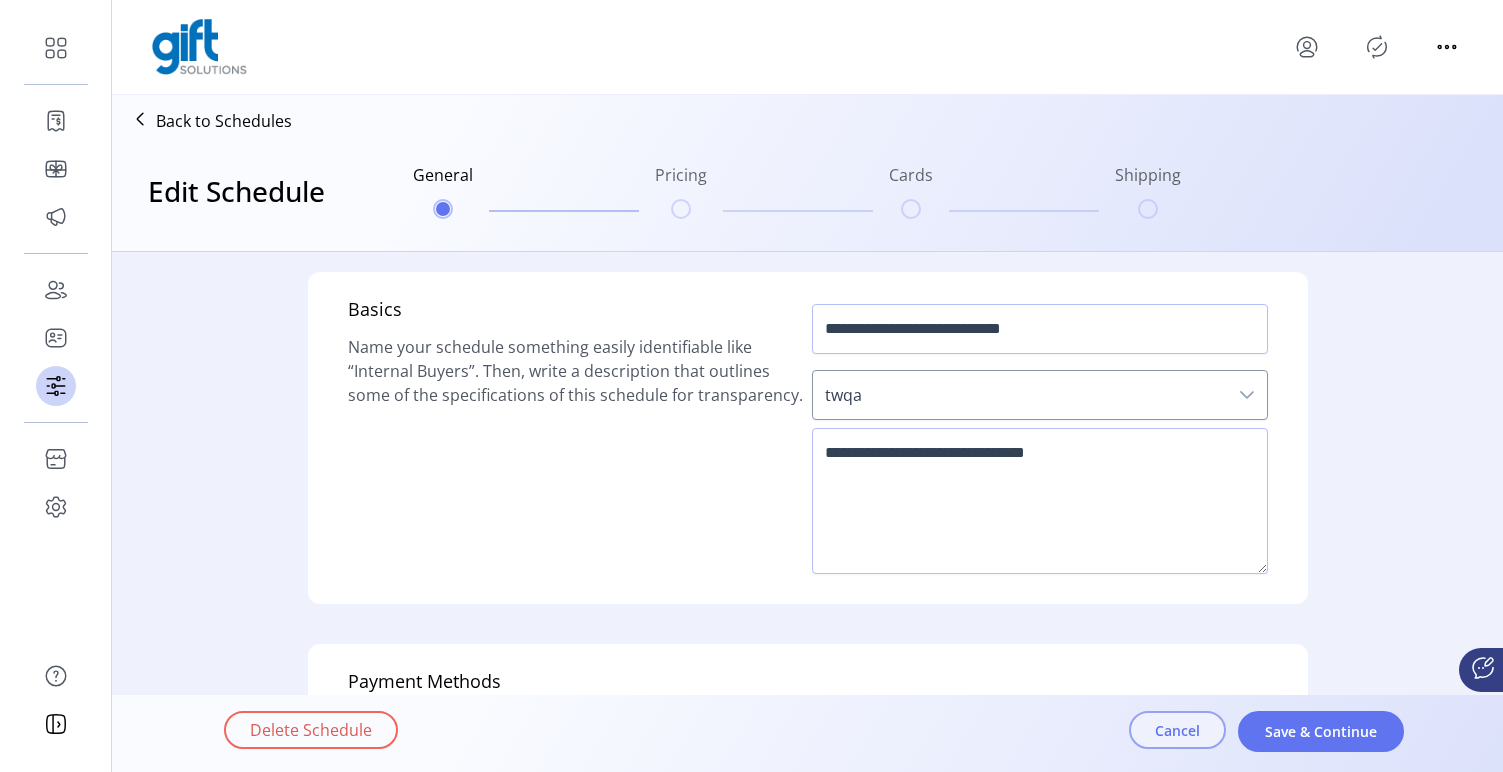 click on "Cancel" 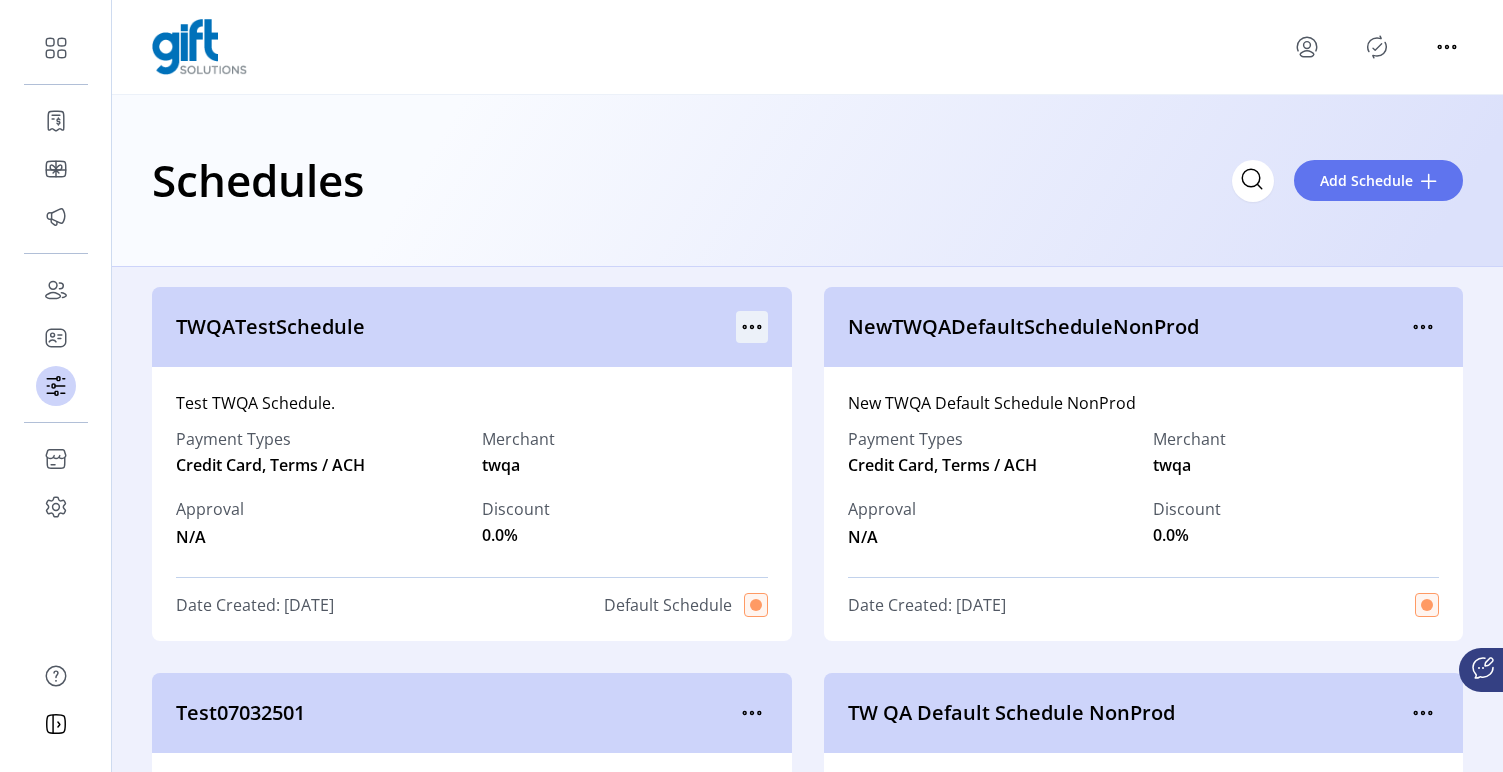 click 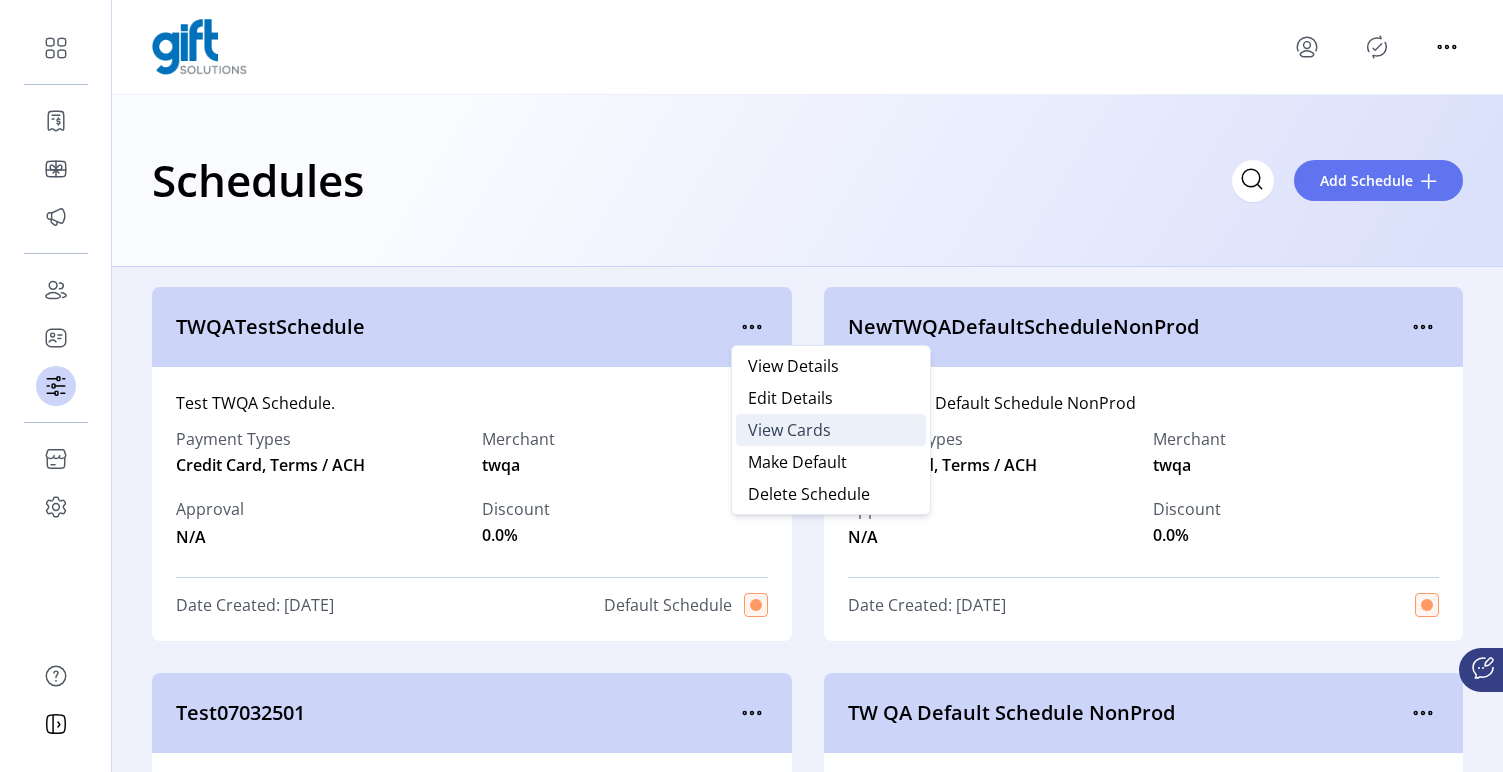 click on "View Cards" at bounding box center [789, 430] 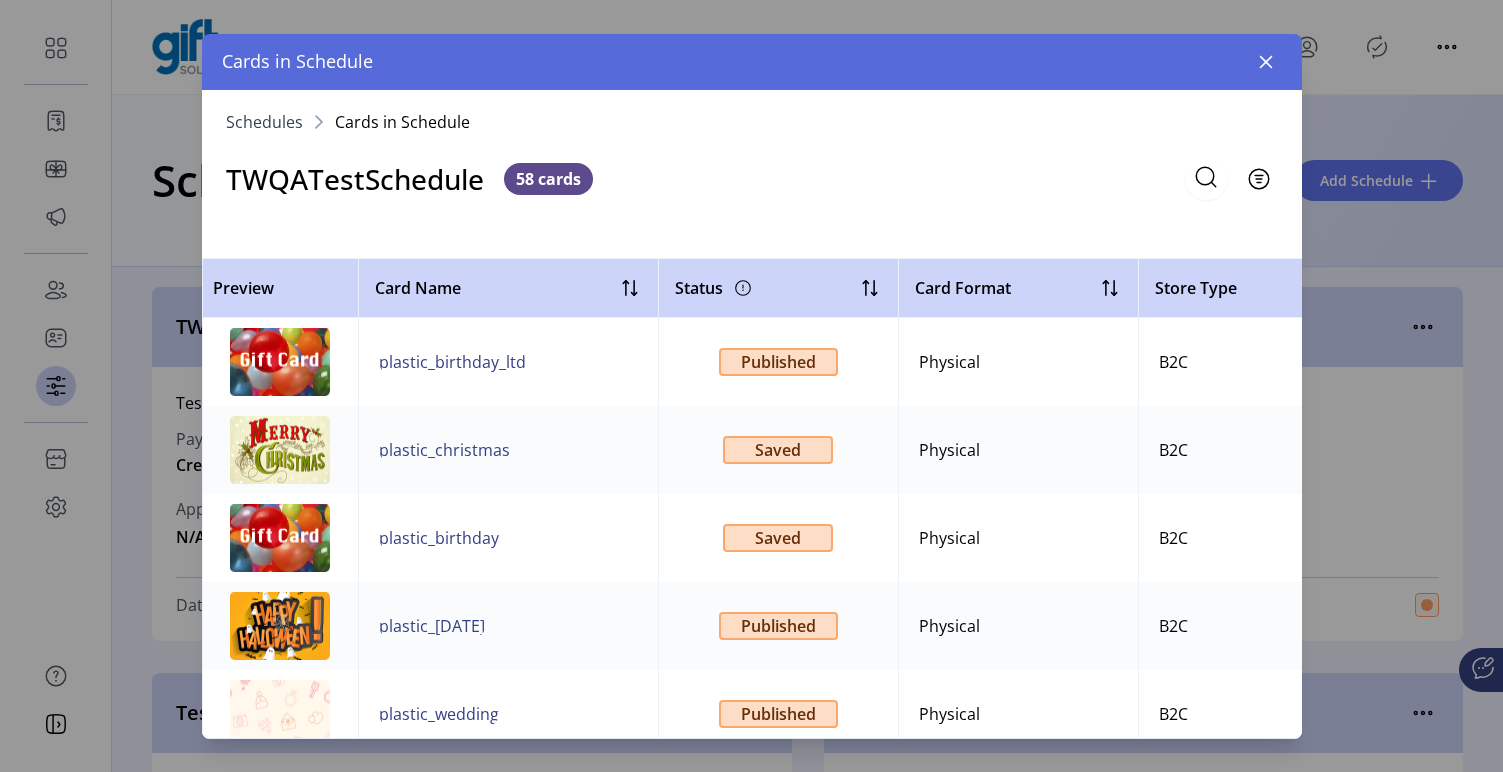 drag, startPoint x: 1260, startPoint y: 67, endPoint x: 1182, endPoint y: 94, distance: 82.5409 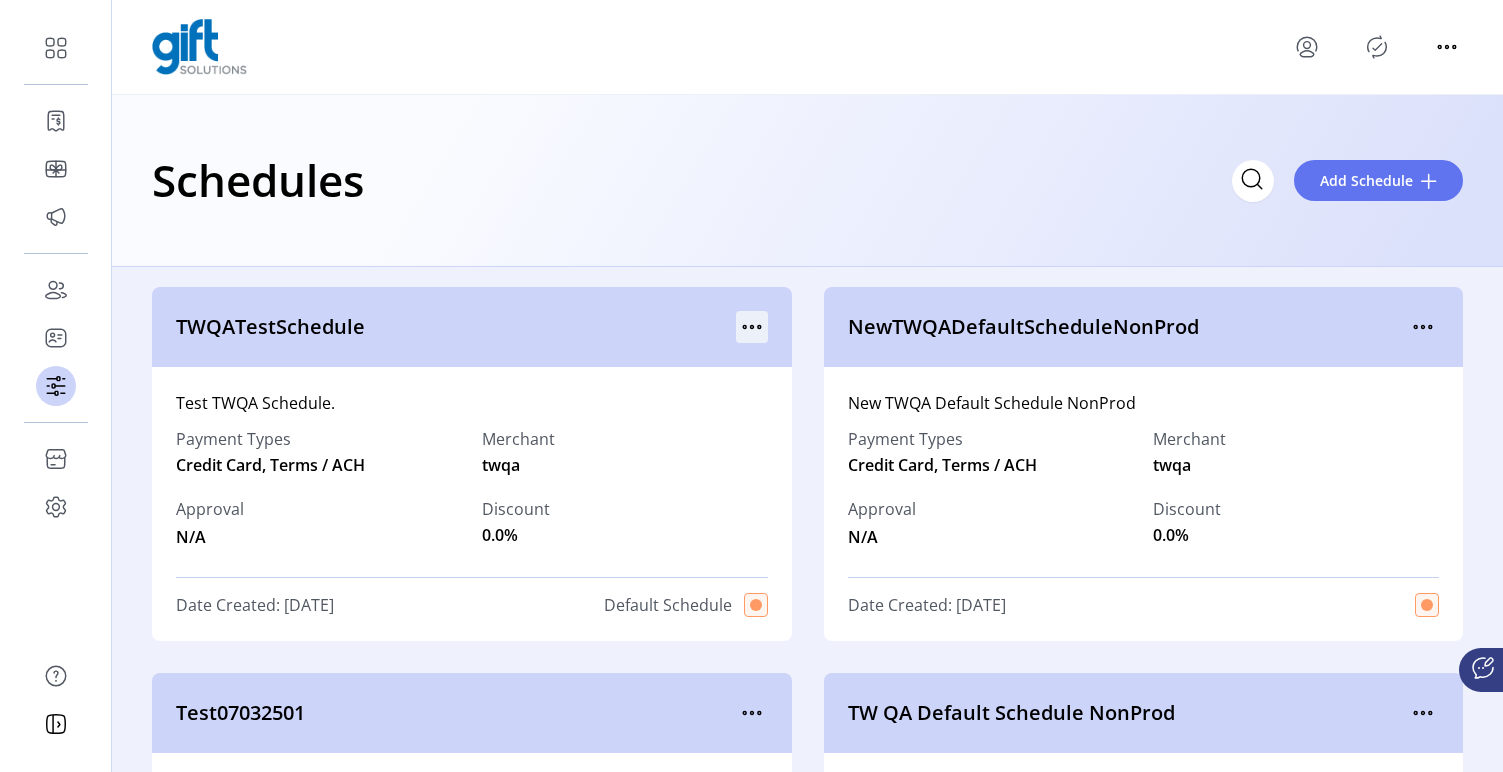 click 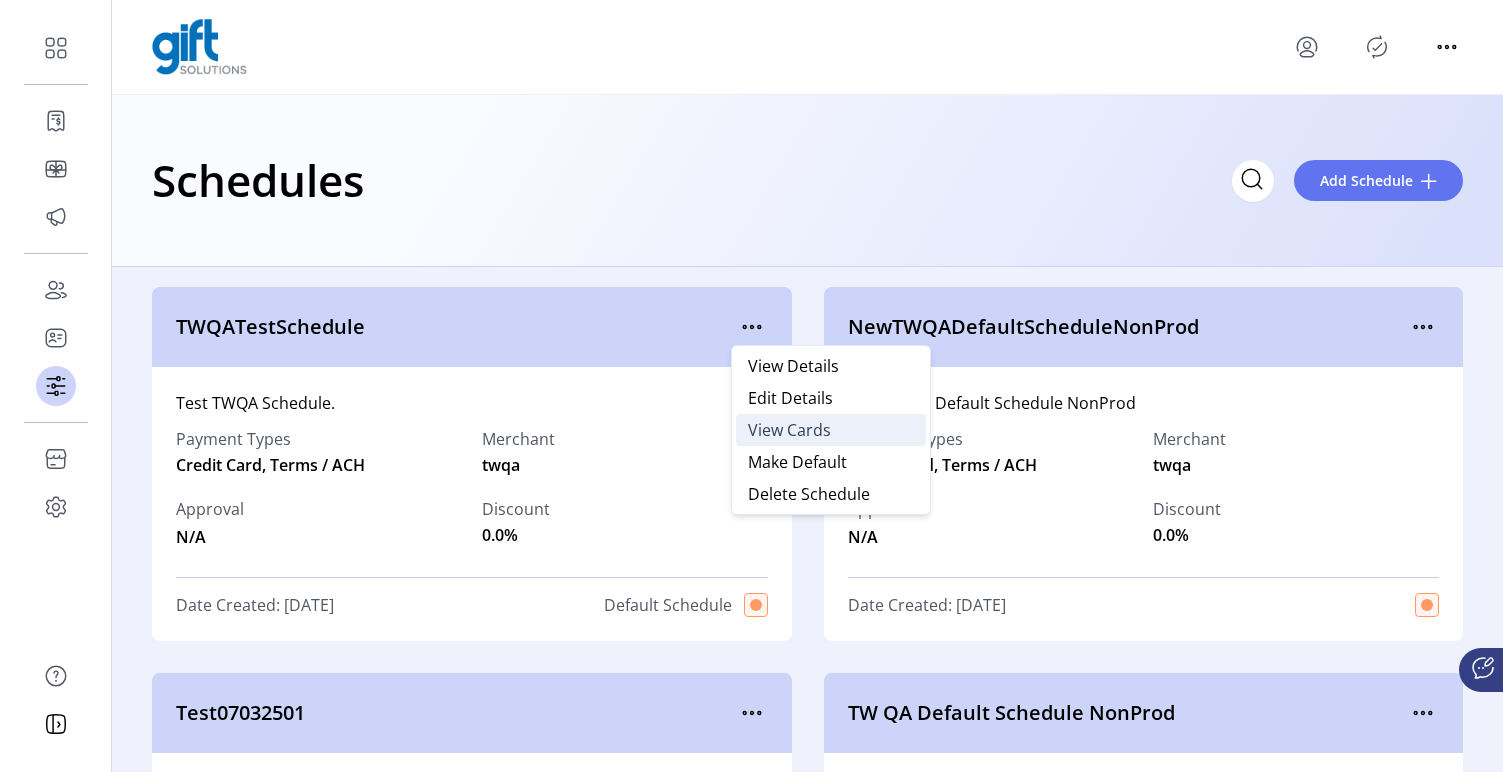 click on "View Cards" at bounding box center (789, 430) 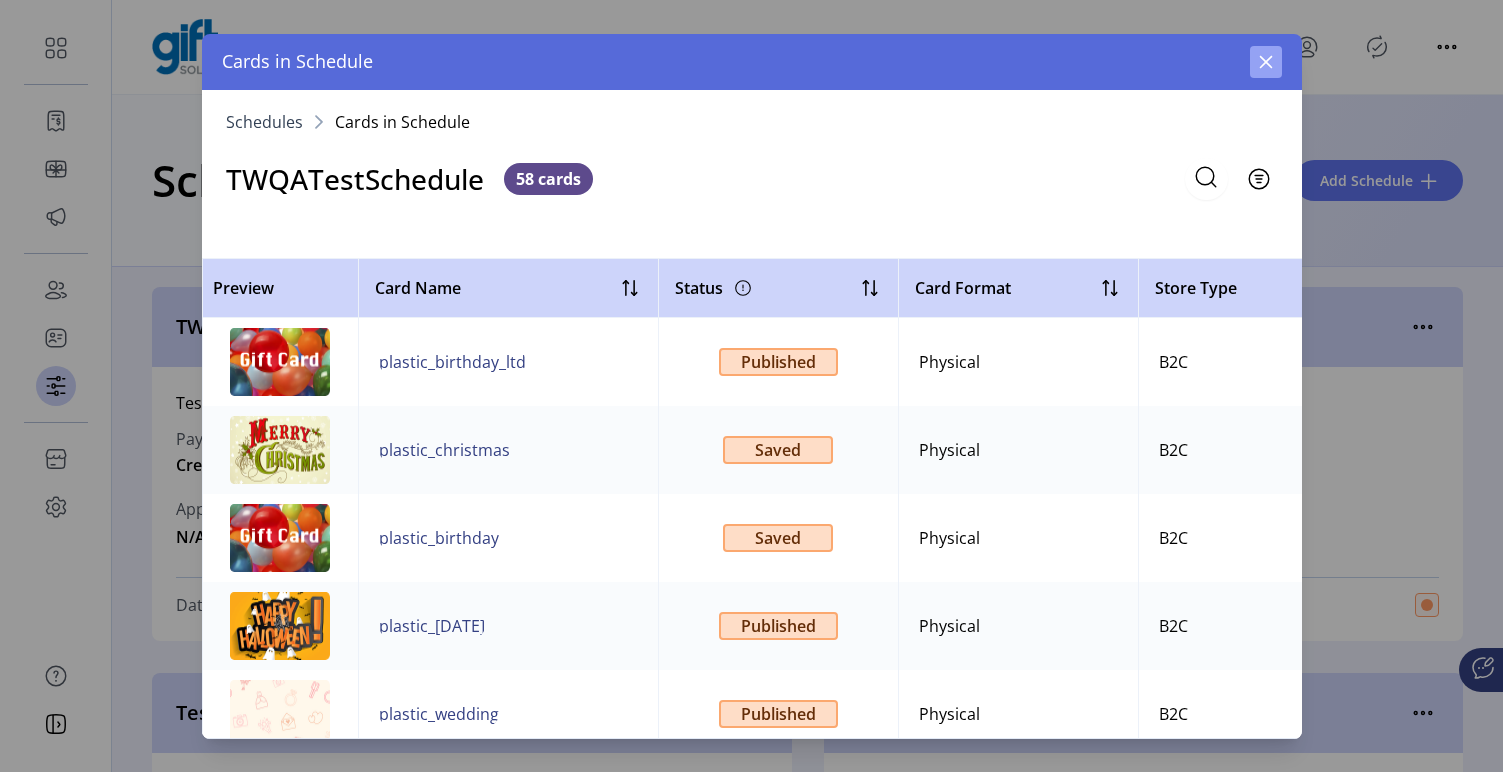 click 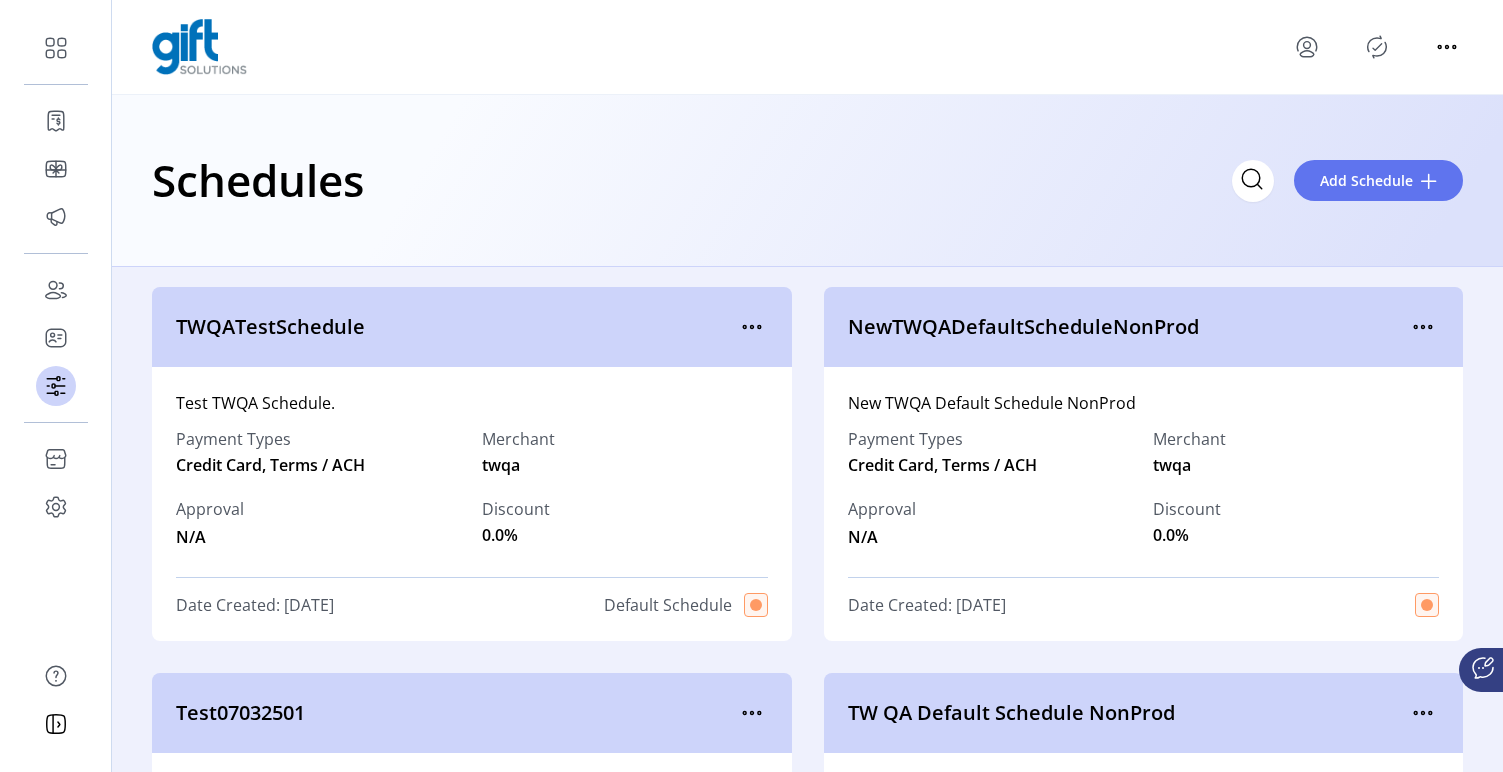 click at bounding box center (807, 47) 